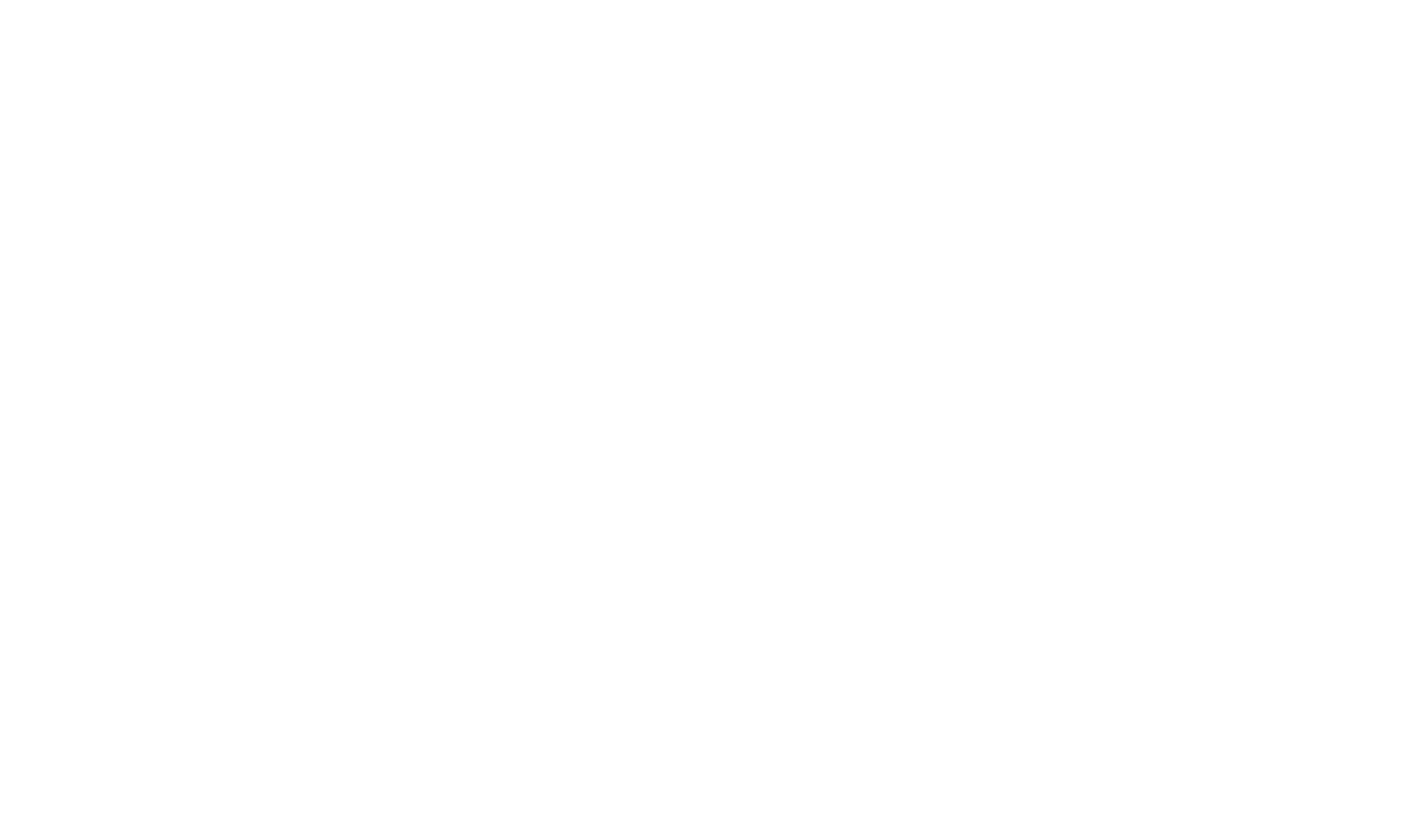 scroll, scrollTop: 0, scrollLeft: 0, axis: both 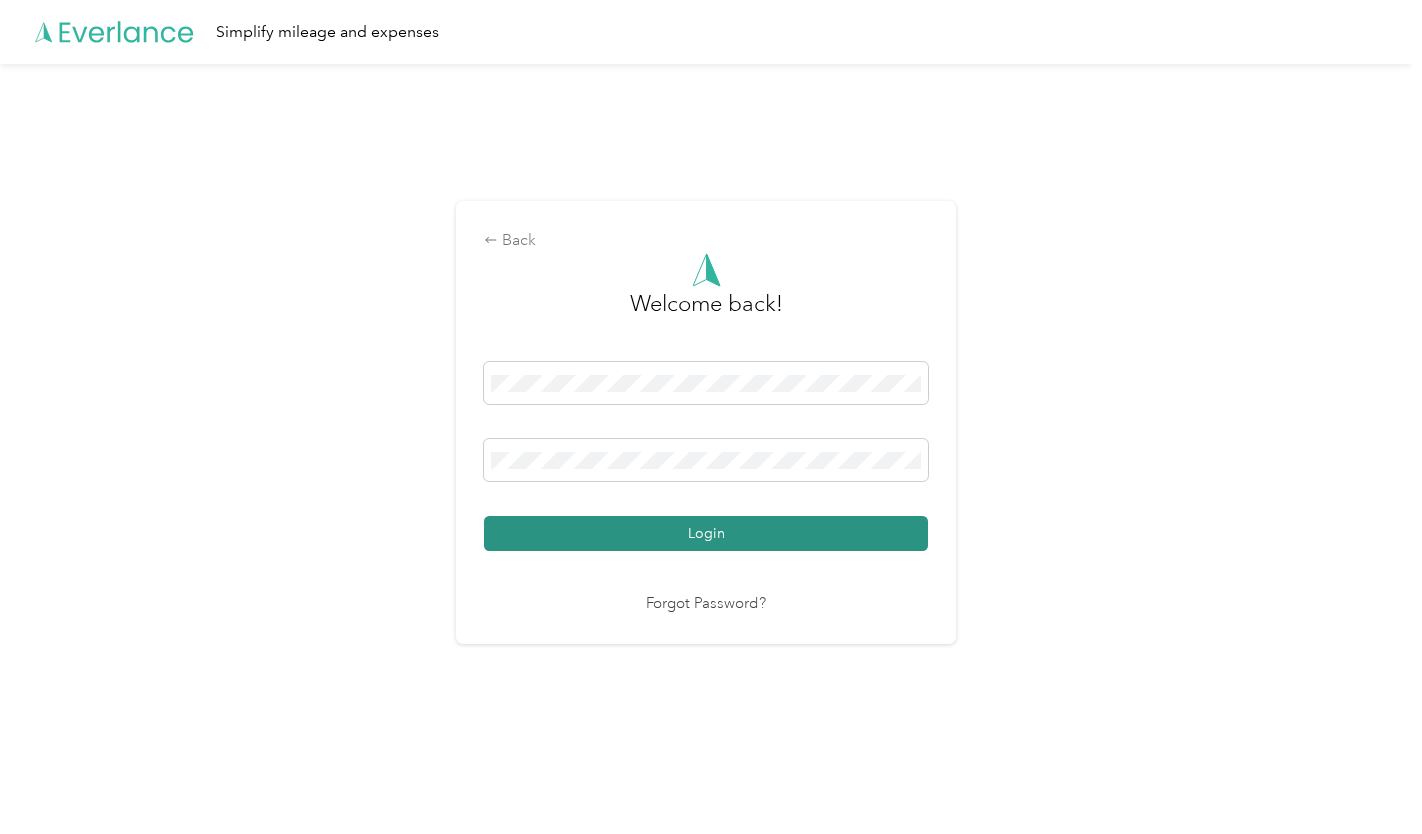 click on "Login" at bounding box center [706, 533] 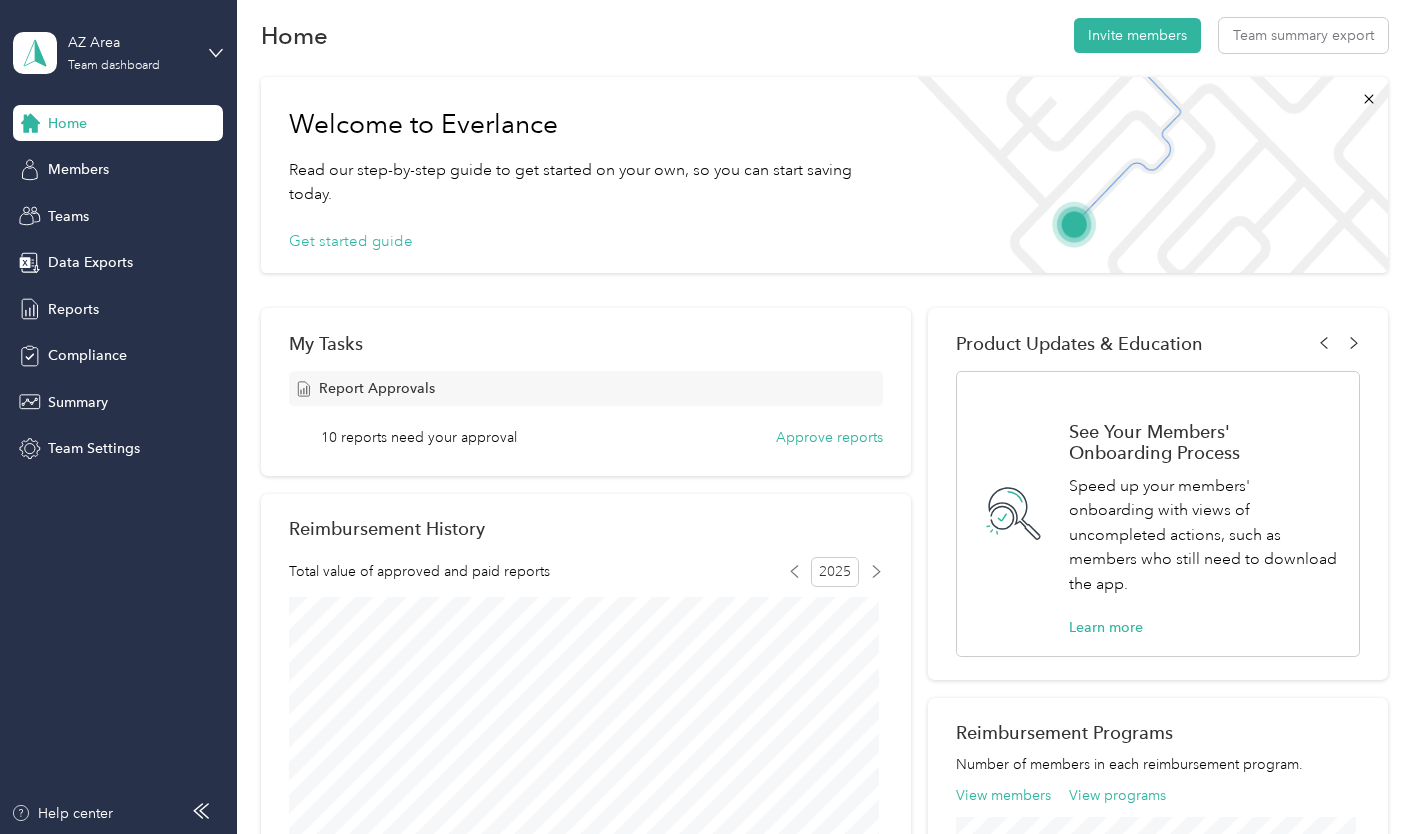 scroll, scrollTop: 0, scrollLeft: 0, axis: both 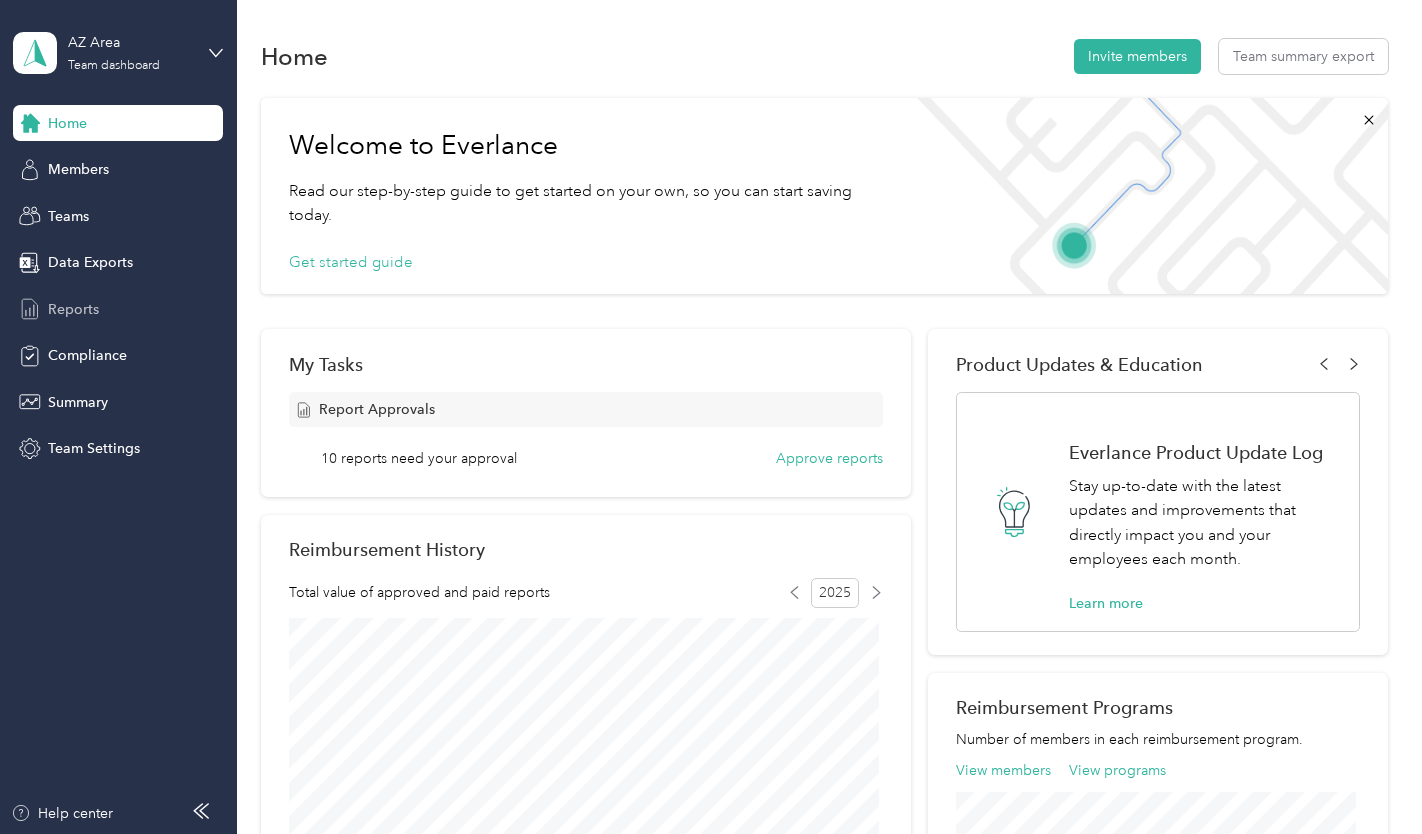 click on "Reports" at bounding box center [73, 309] 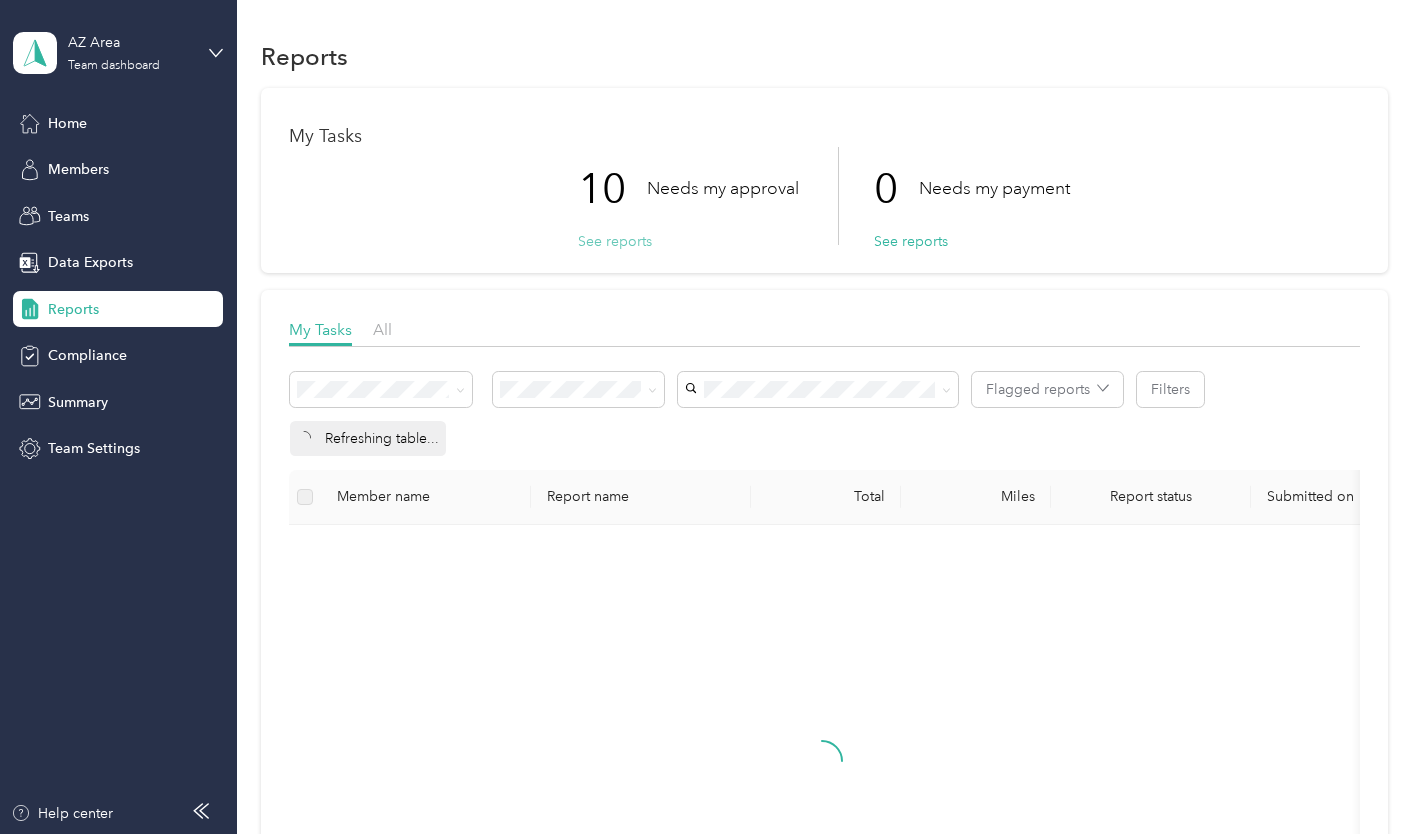 click on "See reports" at bounding box center [615, 241] 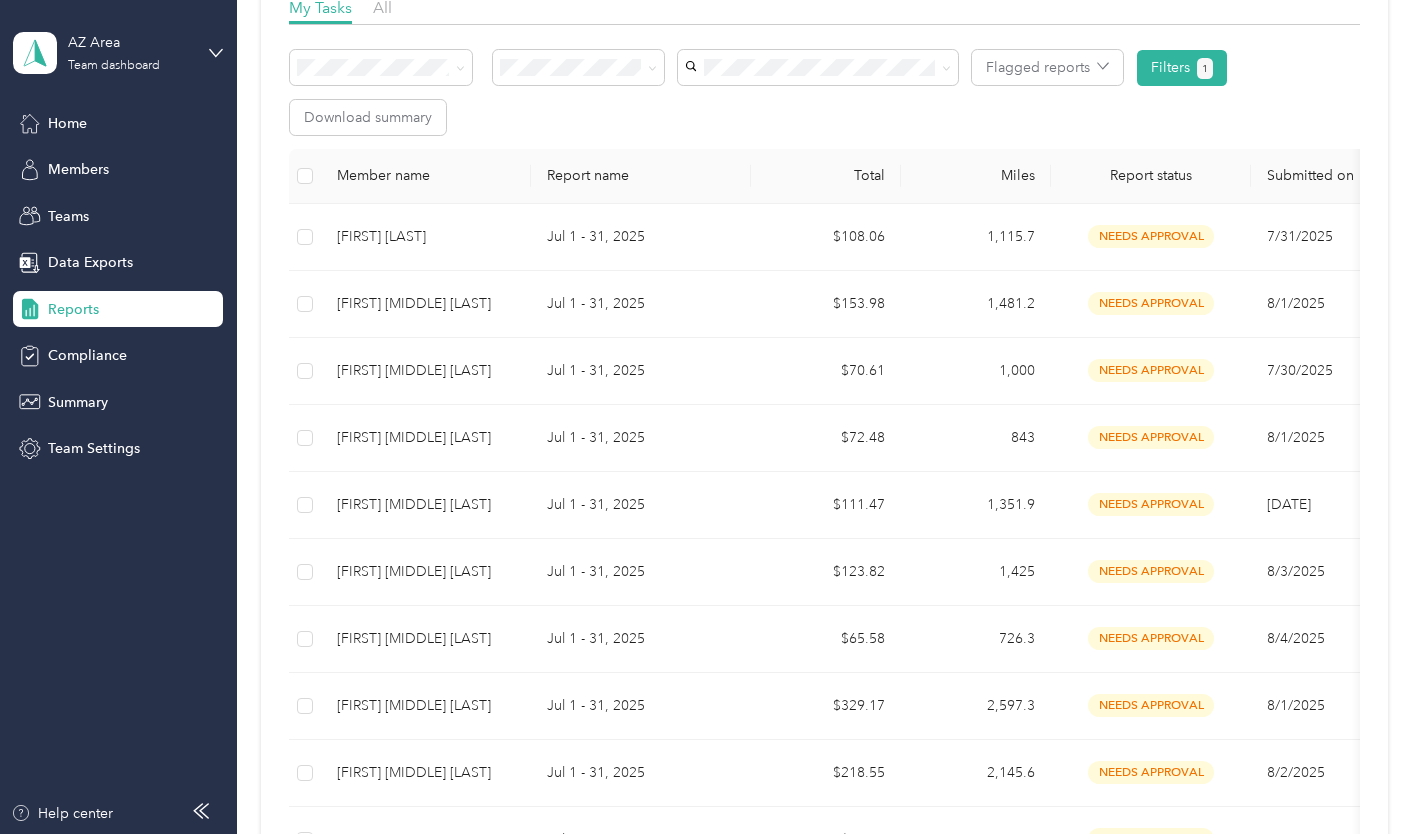 scroll, scrollTop: 323, scrollLeft: 0, axis: vertical 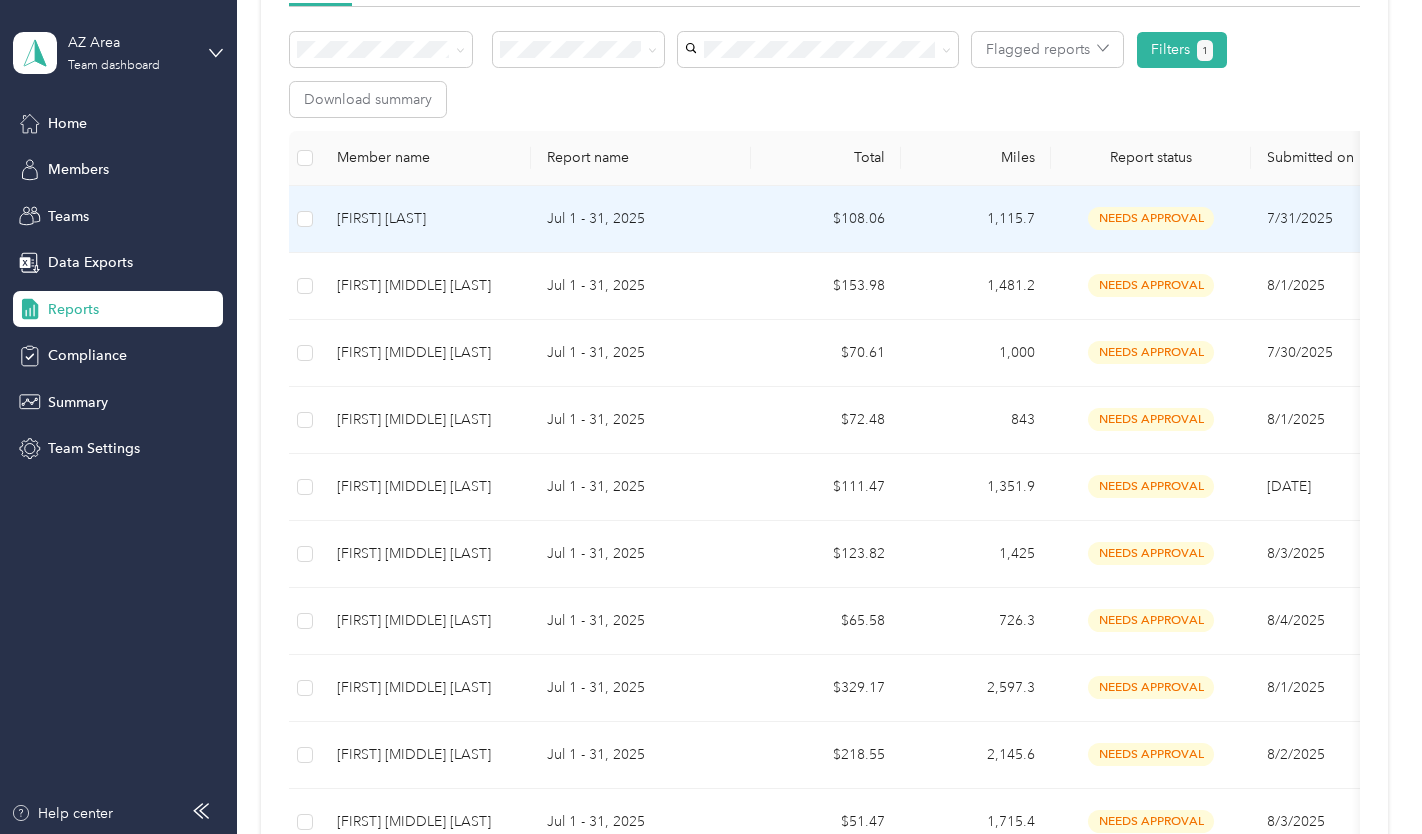 click on "[FIRST] [LAST]" at bounding box center (426, 219) 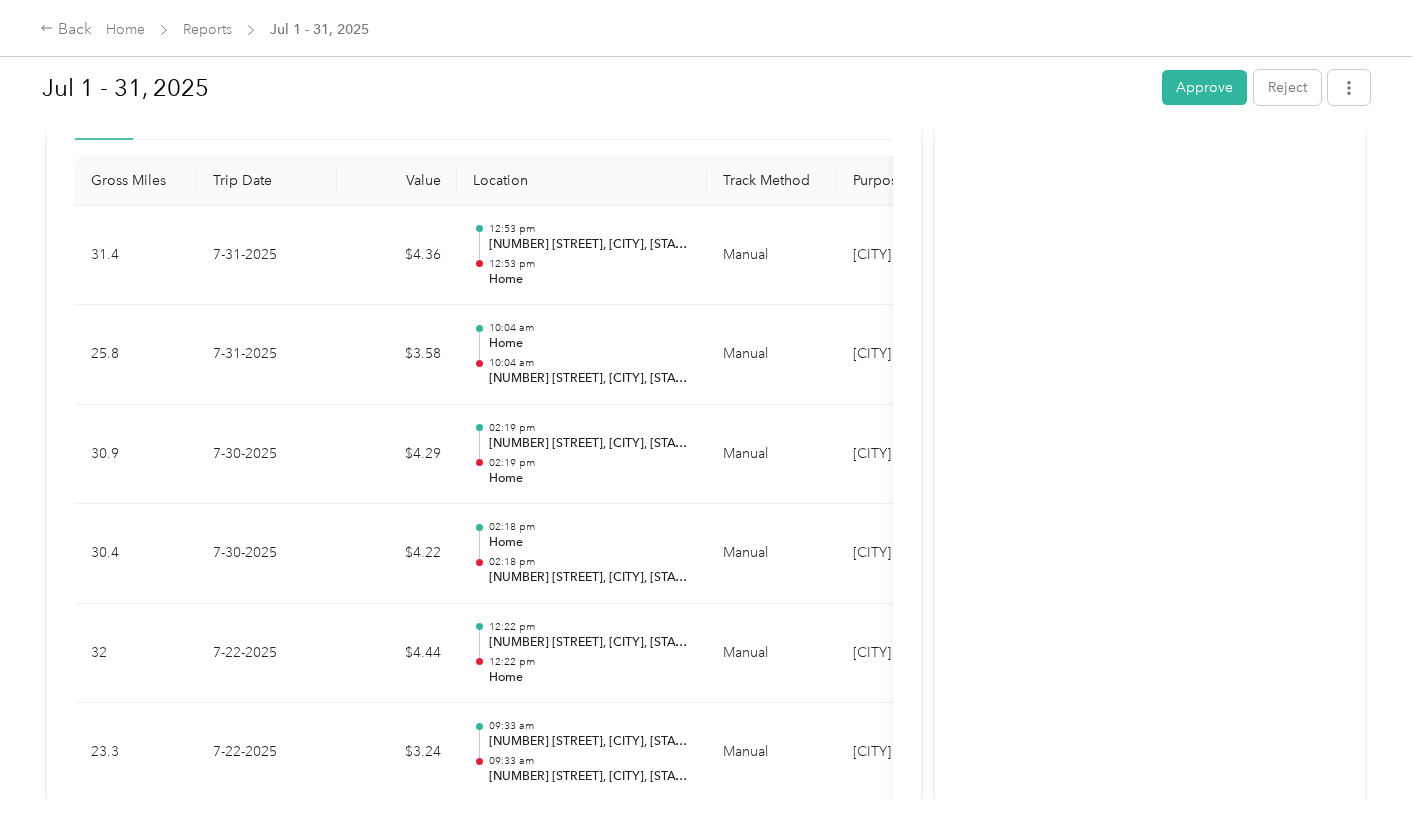 scroll, scrollTop: 508, scrollLeft: 0, axis: vertical 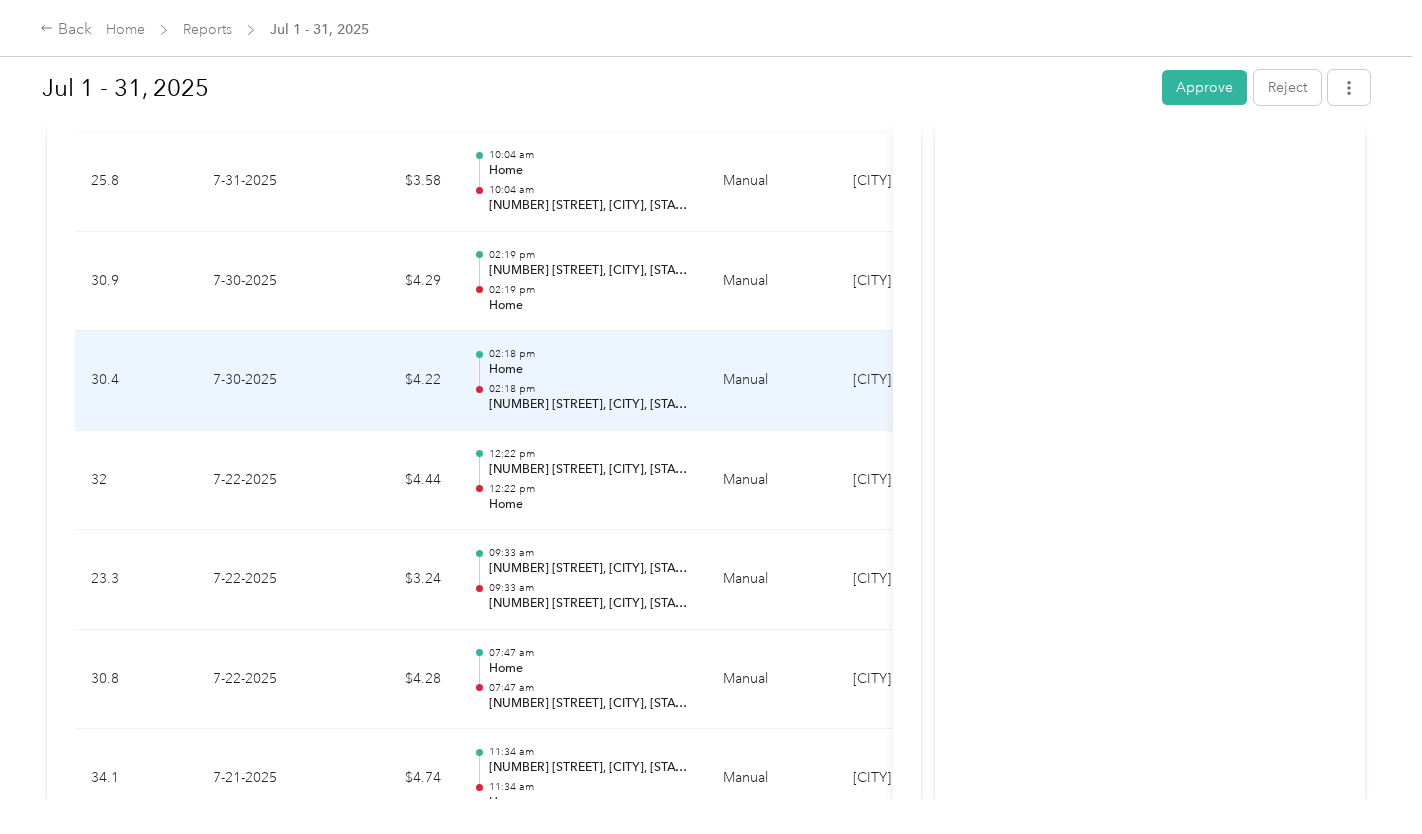 click on "[NUMBER] [STREET], [CITY], [STATE], [COUNTRY]" at bounding box center (590, 405) 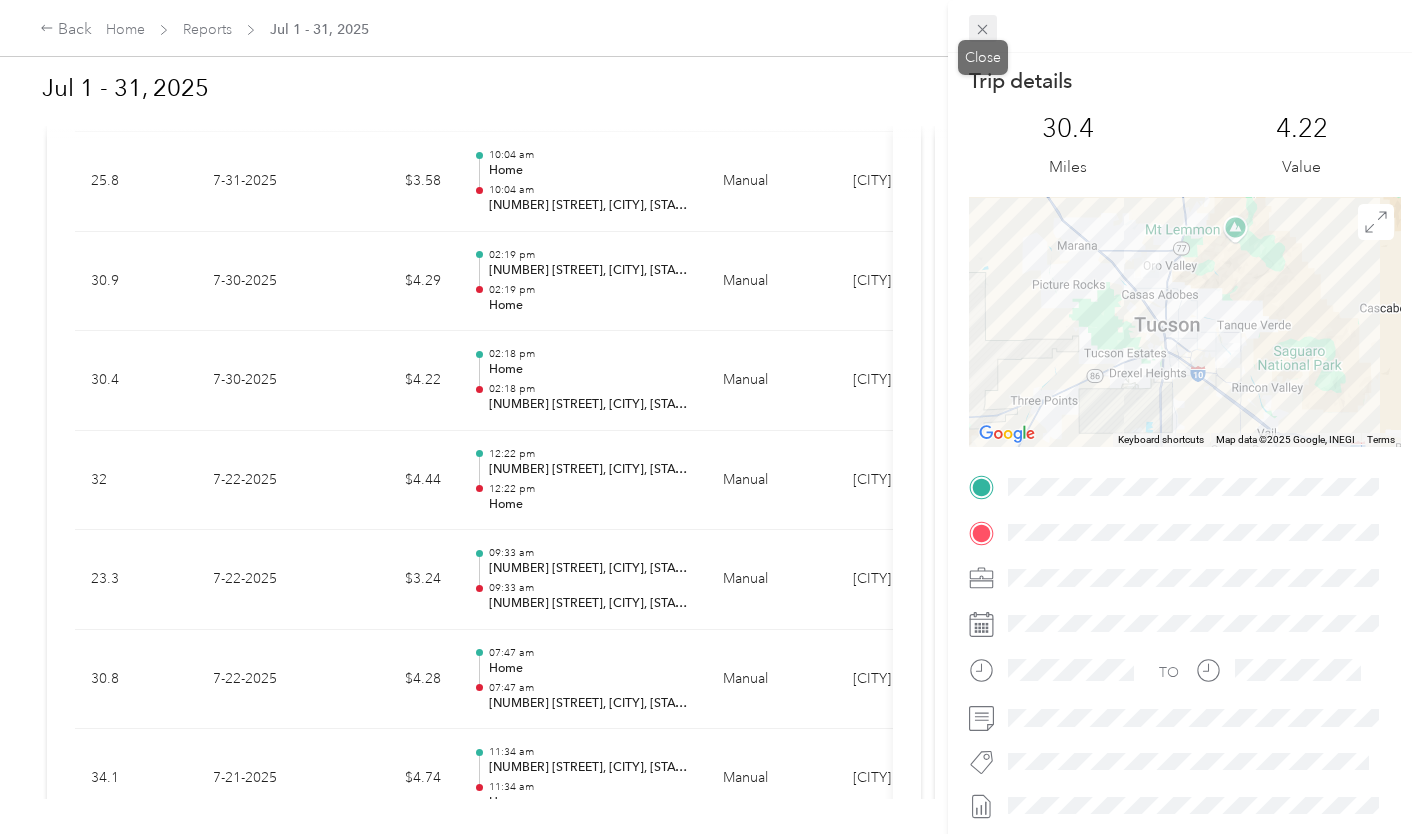 click 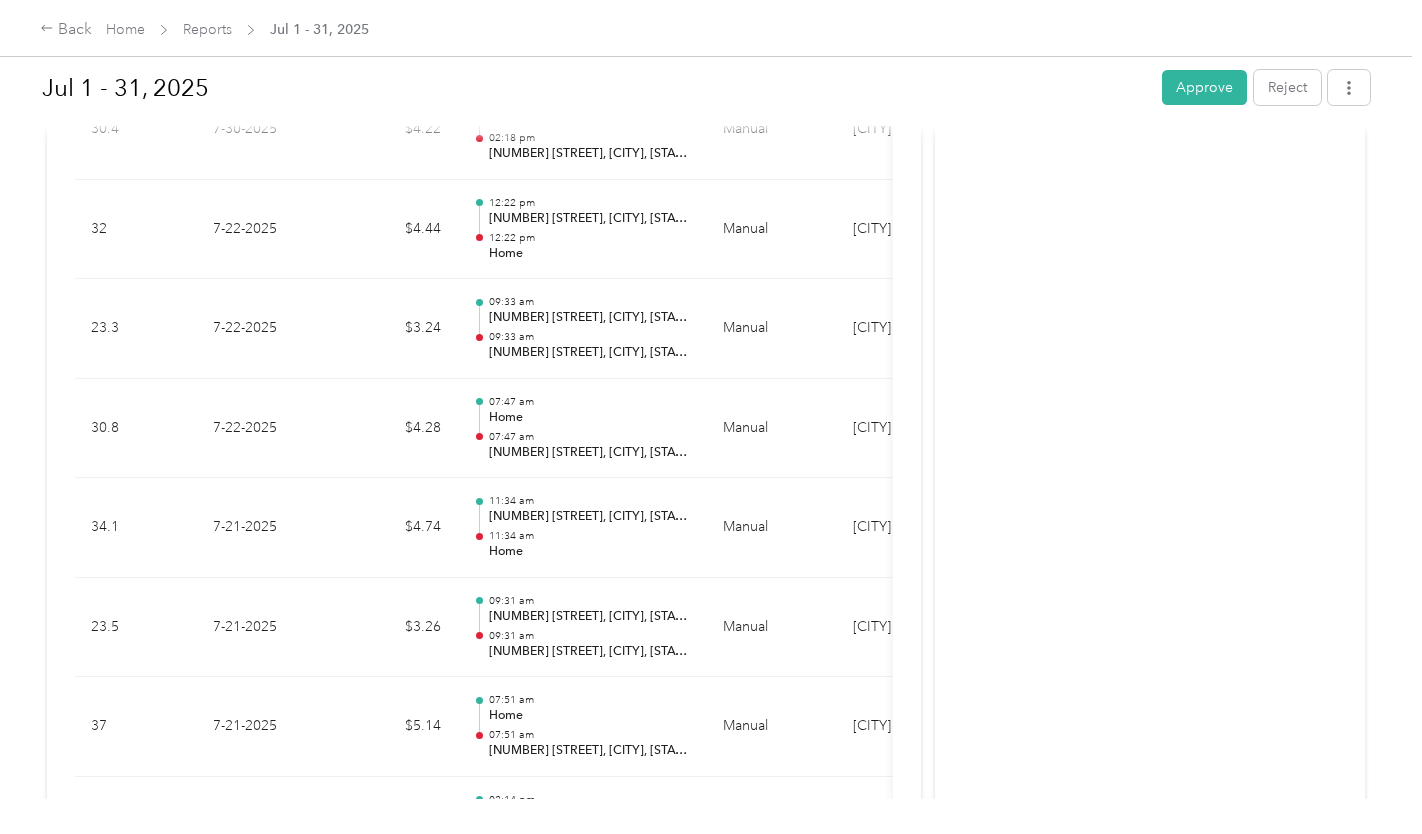 scroll, scrollTop: 932, scrollLeft: 0, axis: vertical 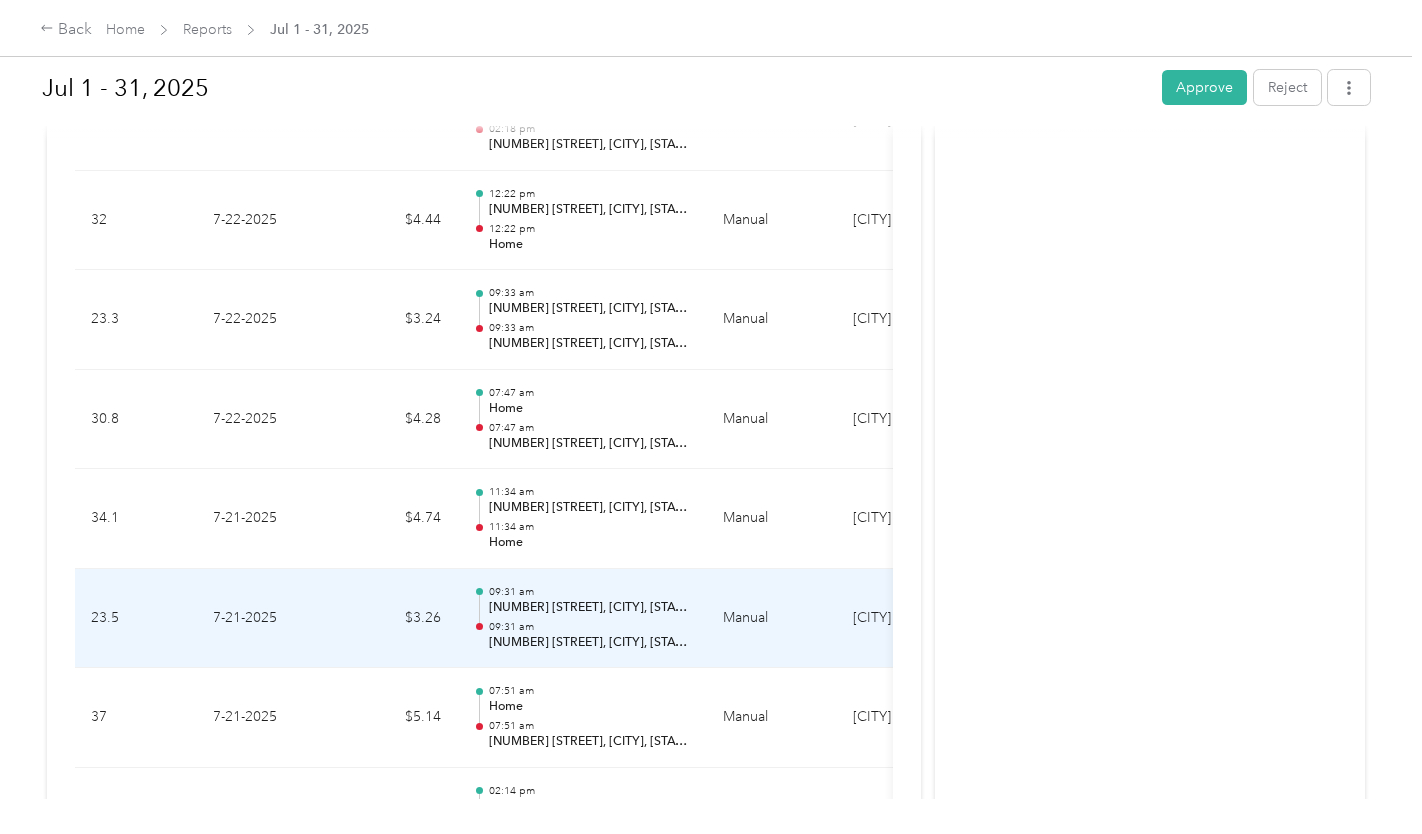 click on "[NUMBER] [STREET], [CITY], [STATE], [COUNTRY]" at bounding box center (590, 643) 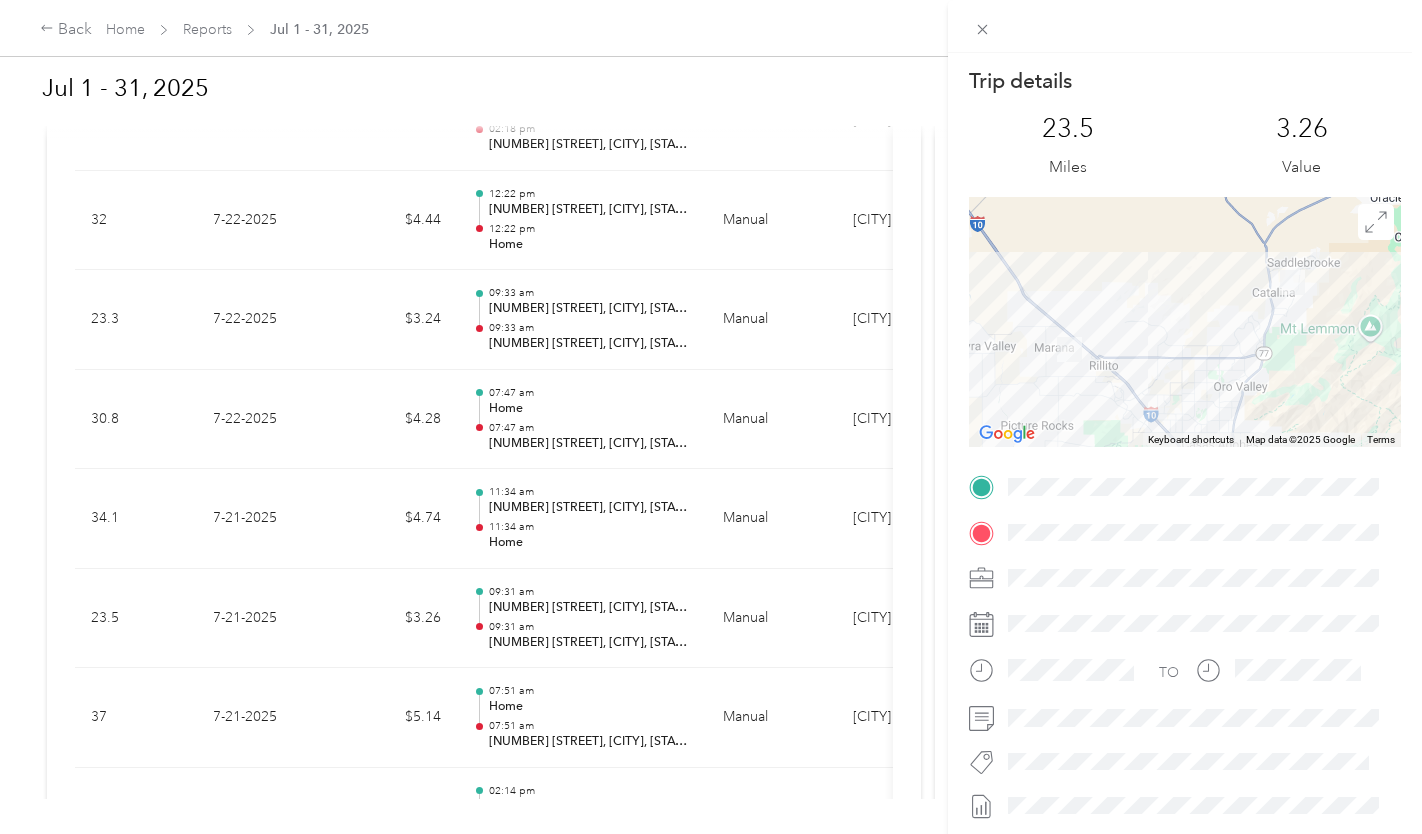 click on "Trip details This trip cannot be edited because it is either under review, approved, or paid. Contact your Team Manager to edit it. [MILEAGE] Miles [CURRENCY] Value  To navigate the map with touch gestures double-tap and hold your finger on the map, then drag the map. ← Move left → Move right ↑ Move up ↓ Move down + Zoom in - Zoom out Home Jump left by 75% End Jump right by 75% Page Up Jump up by 75% Page Down Jump down by 75% Keyboard shortcuts Map Data Map data ©[YEAR] Google Map data ©[YEAR] Google [NUMBER] km  Click to toggle between metric and imperial units Terms Report a map error TO" at bounding box center [711, 417] 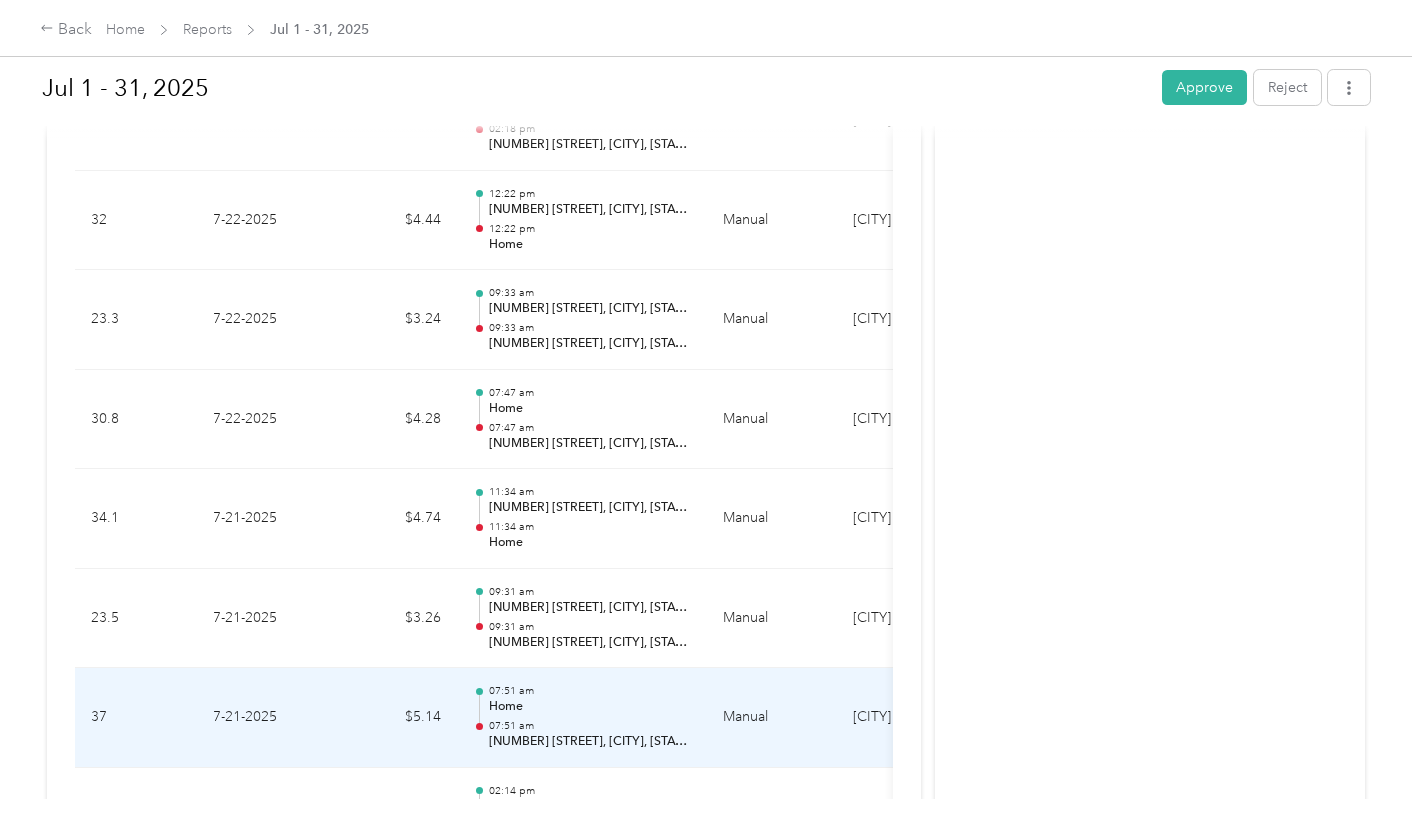 click on "07:51 am" at bounding box center [590, 726] 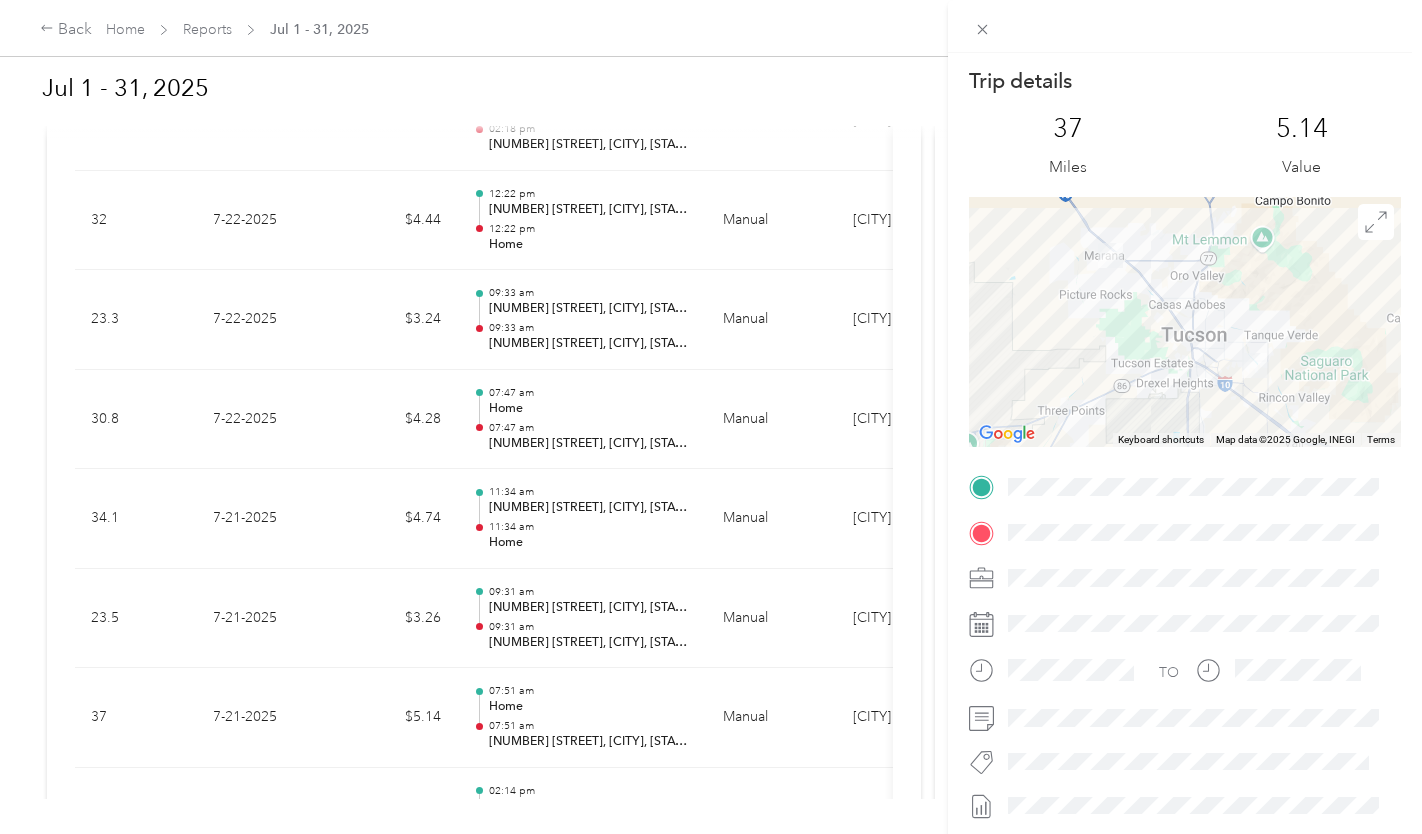 click at bounding box center (1185, 26) 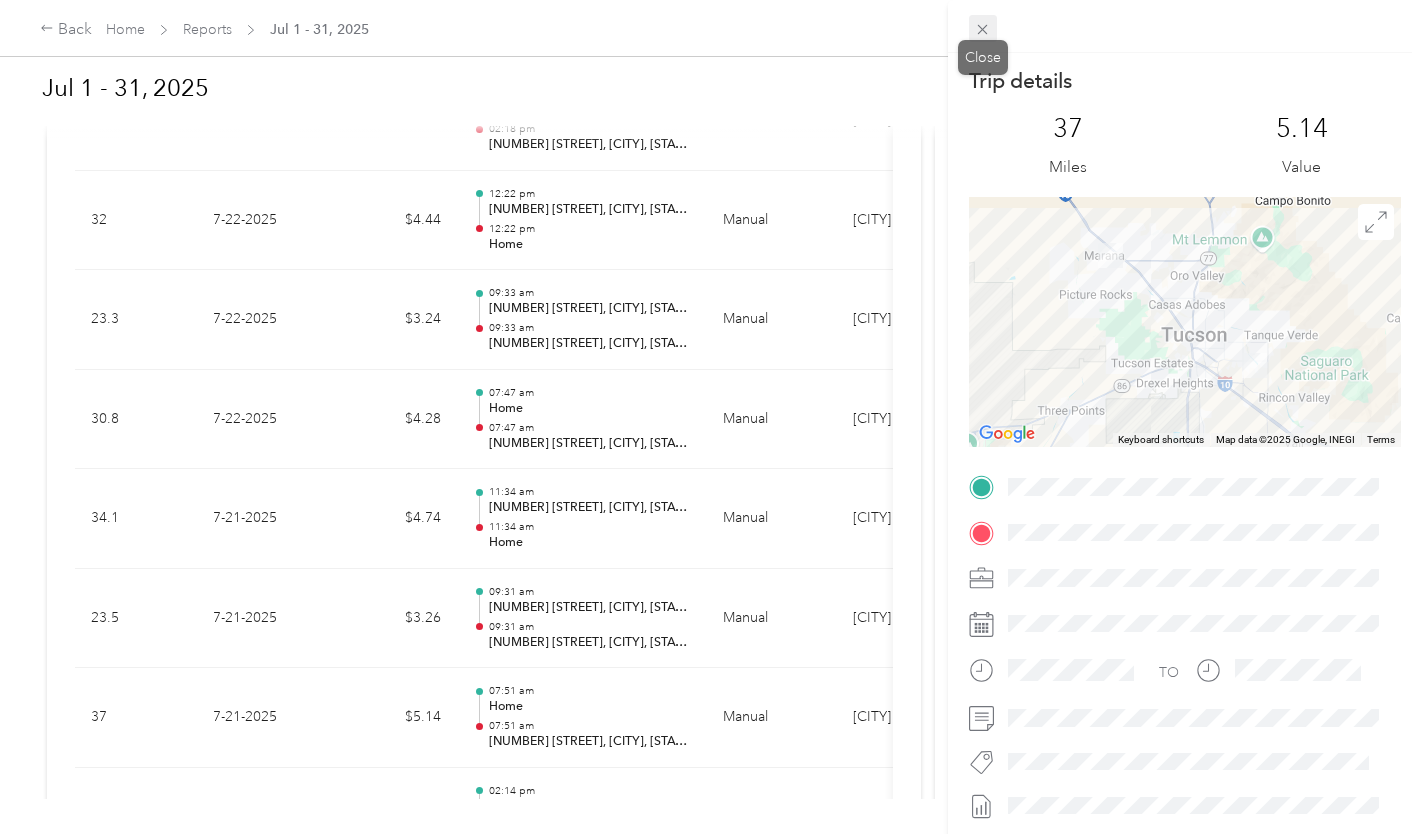 click 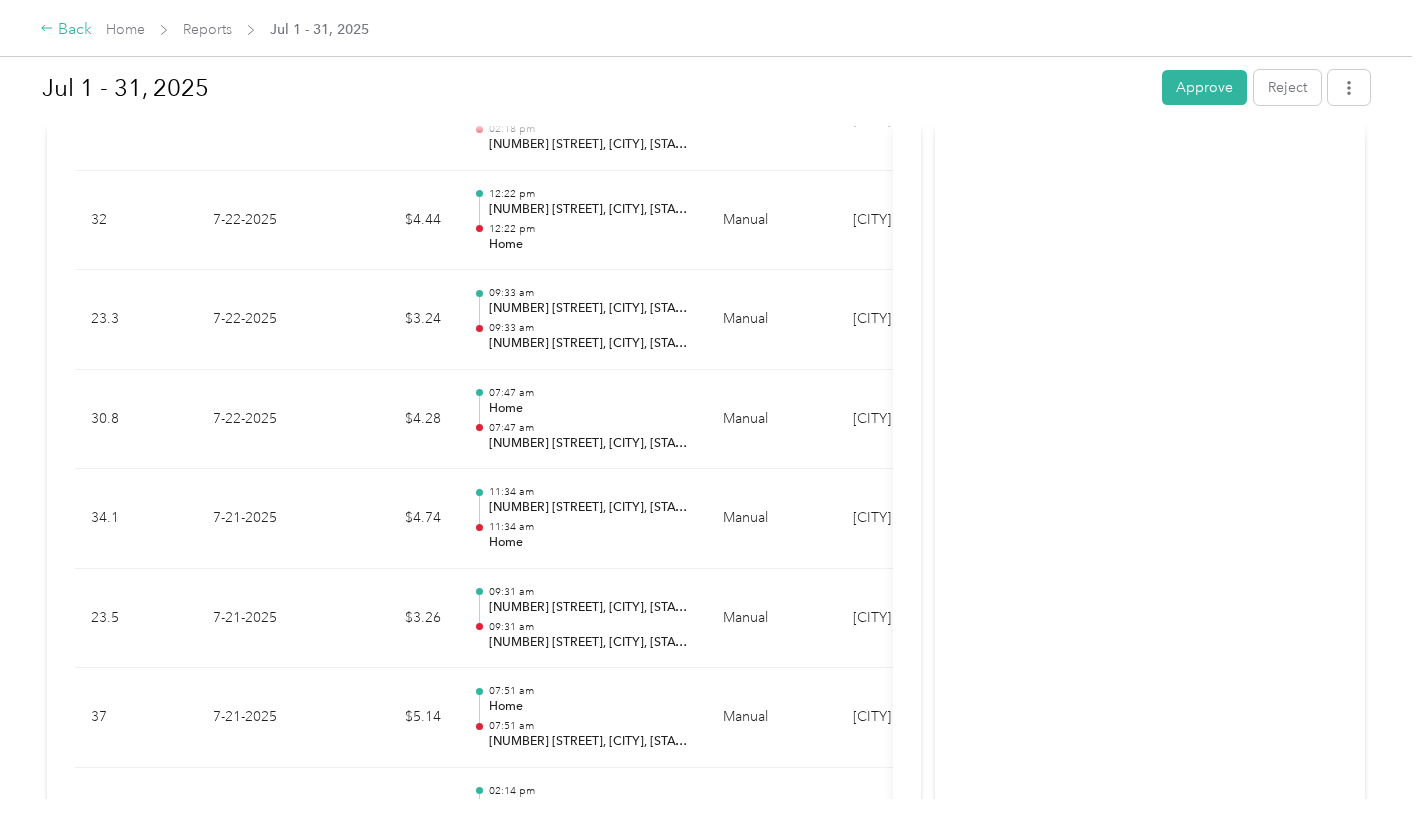 click 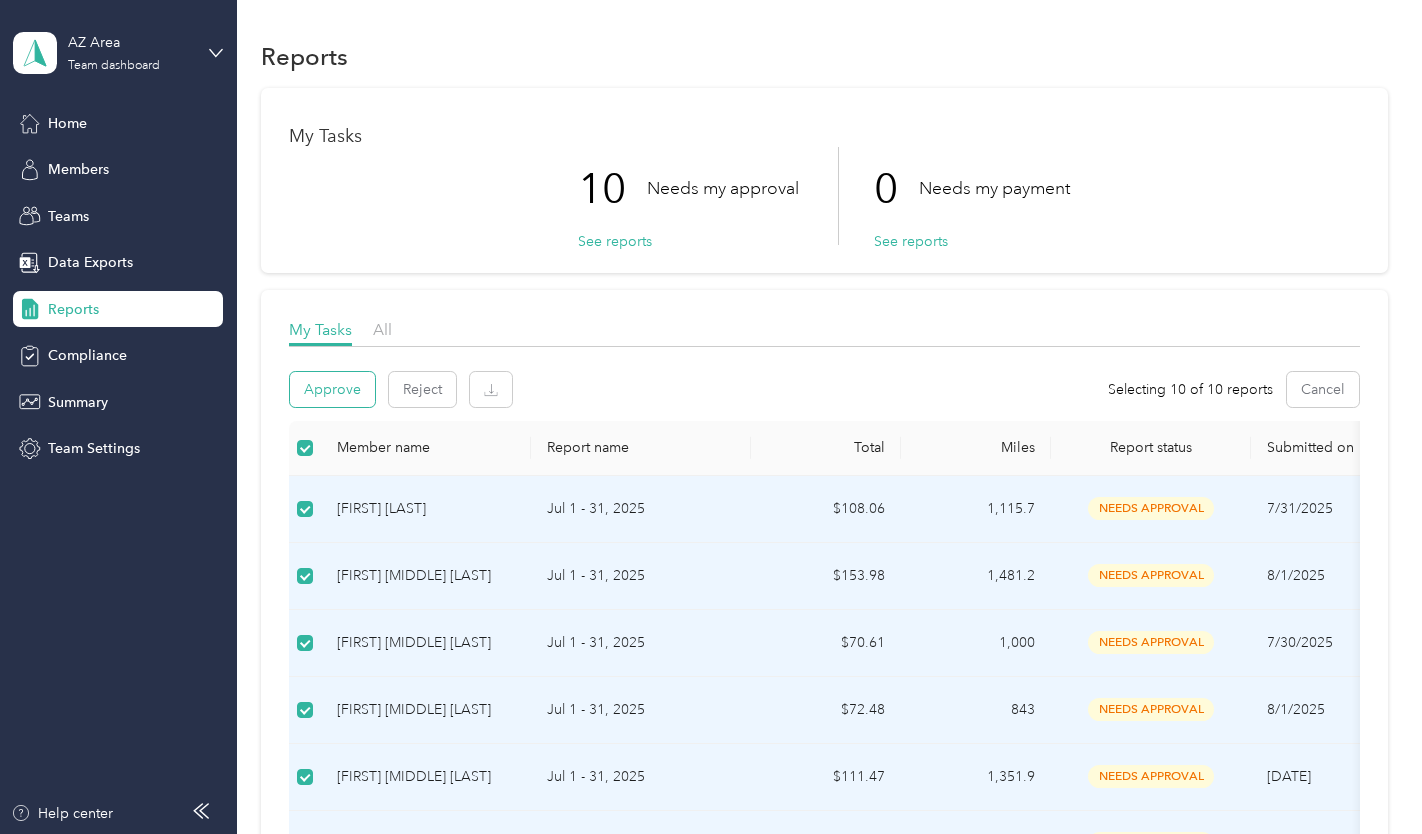 click on "Approve" at bounding box center [332, 389] 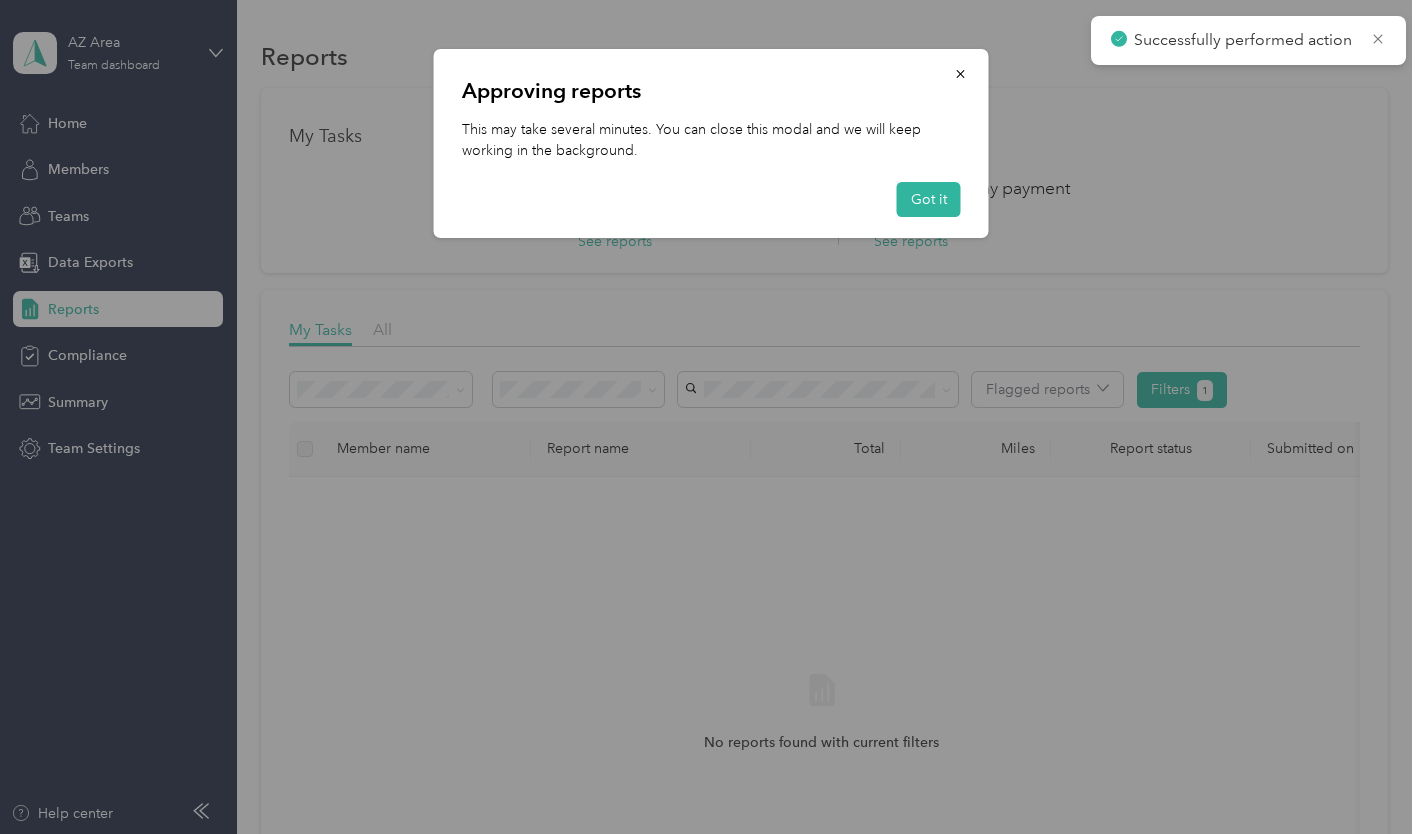 click on "Approving reports This may take several minutes. You can close this modal and we will keep working in the background. Got it" at bounding box center (711, 143) 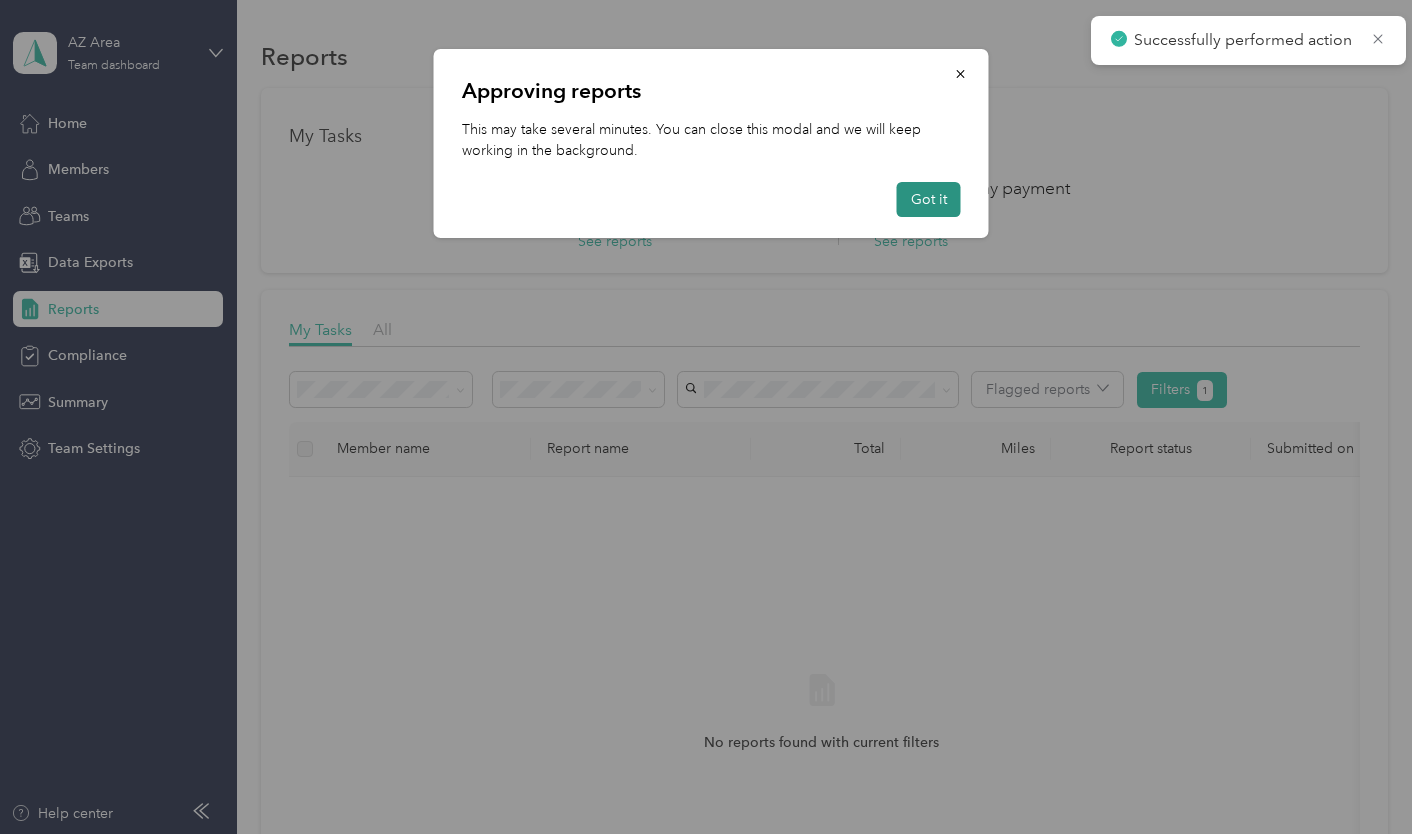 click on "Got it" at bounding box center [929, 199] 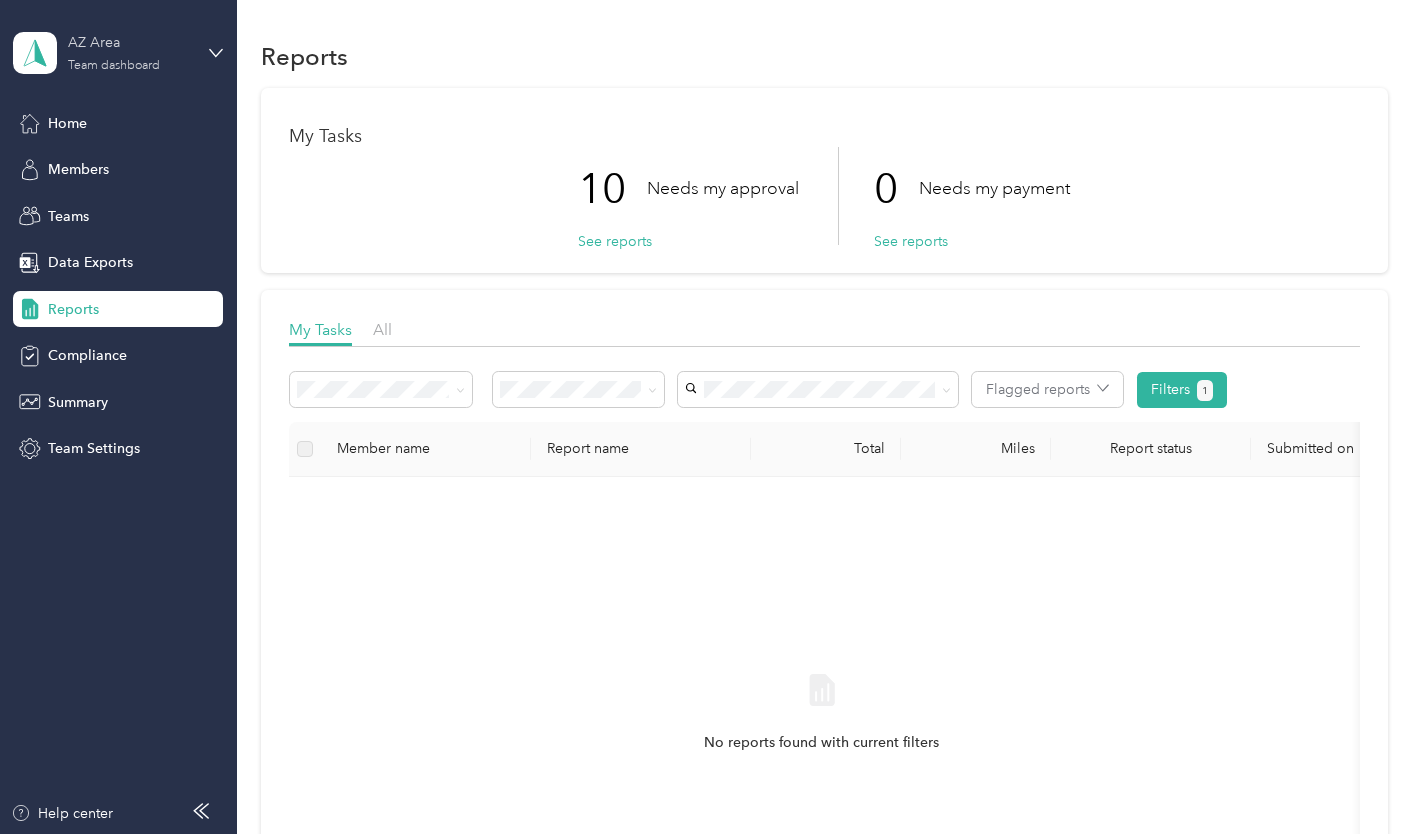 click on "Team dashboard" at bounding box center (114, 66) 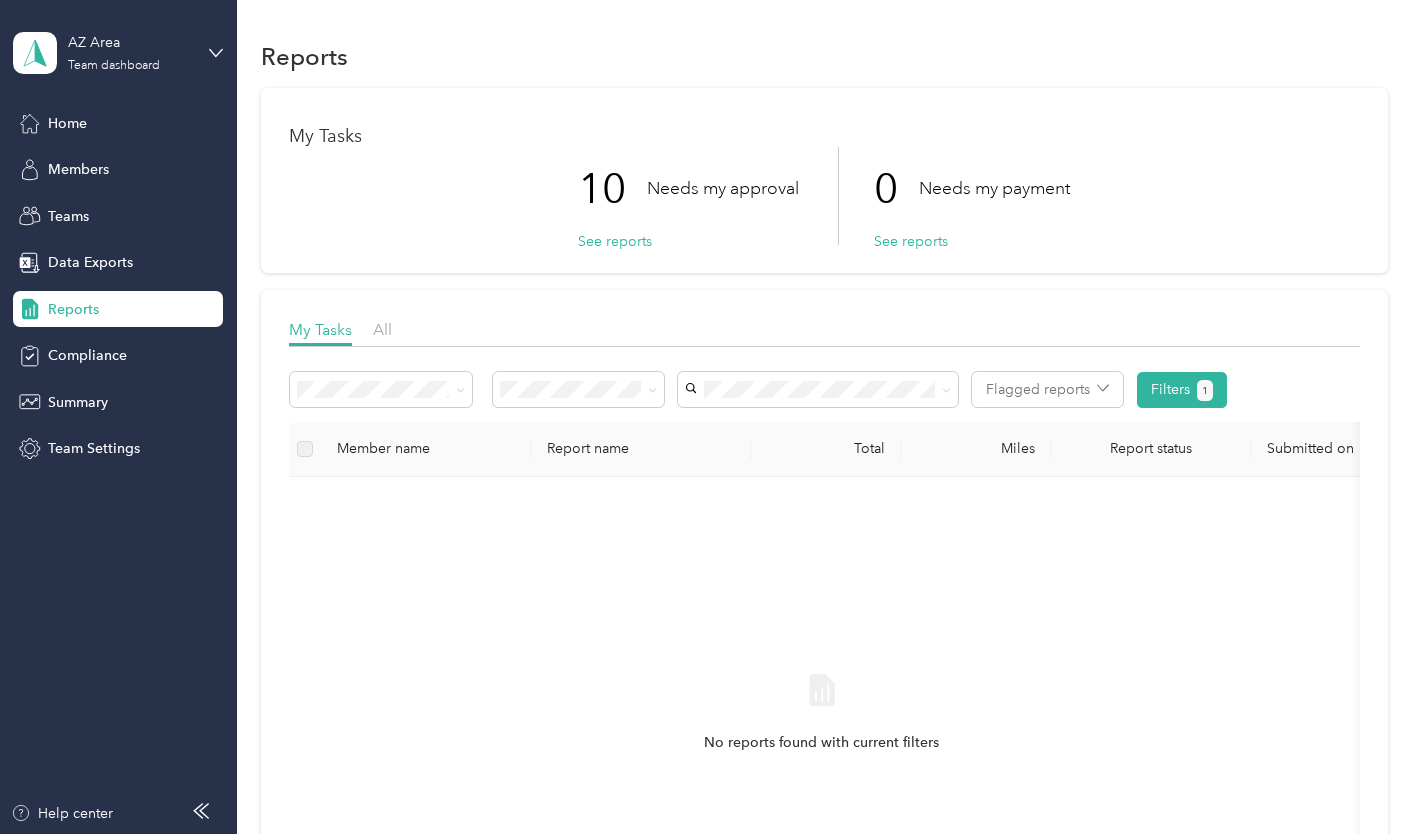 click on "Personal dashboard" at bounding box center (94, 209) 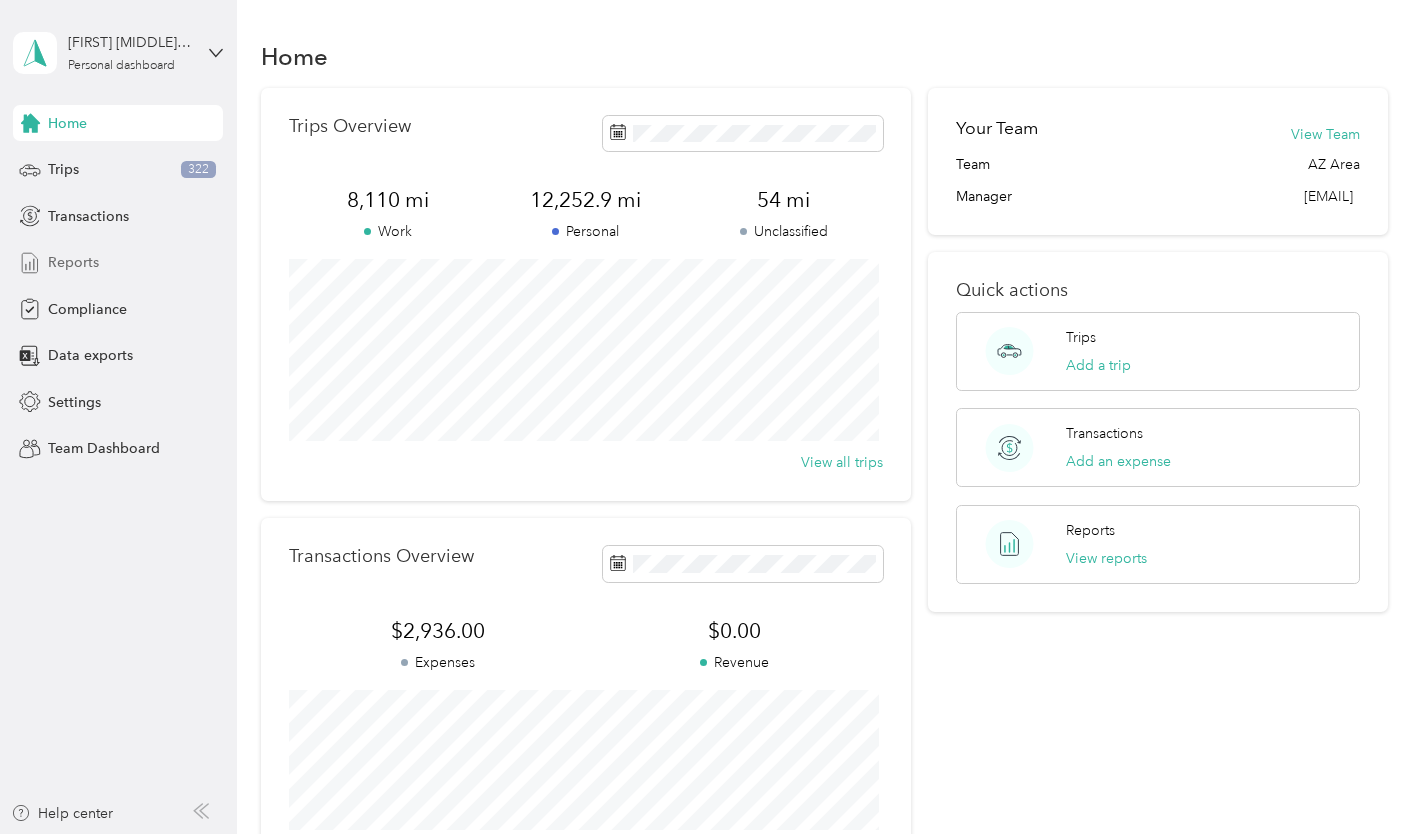 click on "Reports" at bounding box center (73, 262) 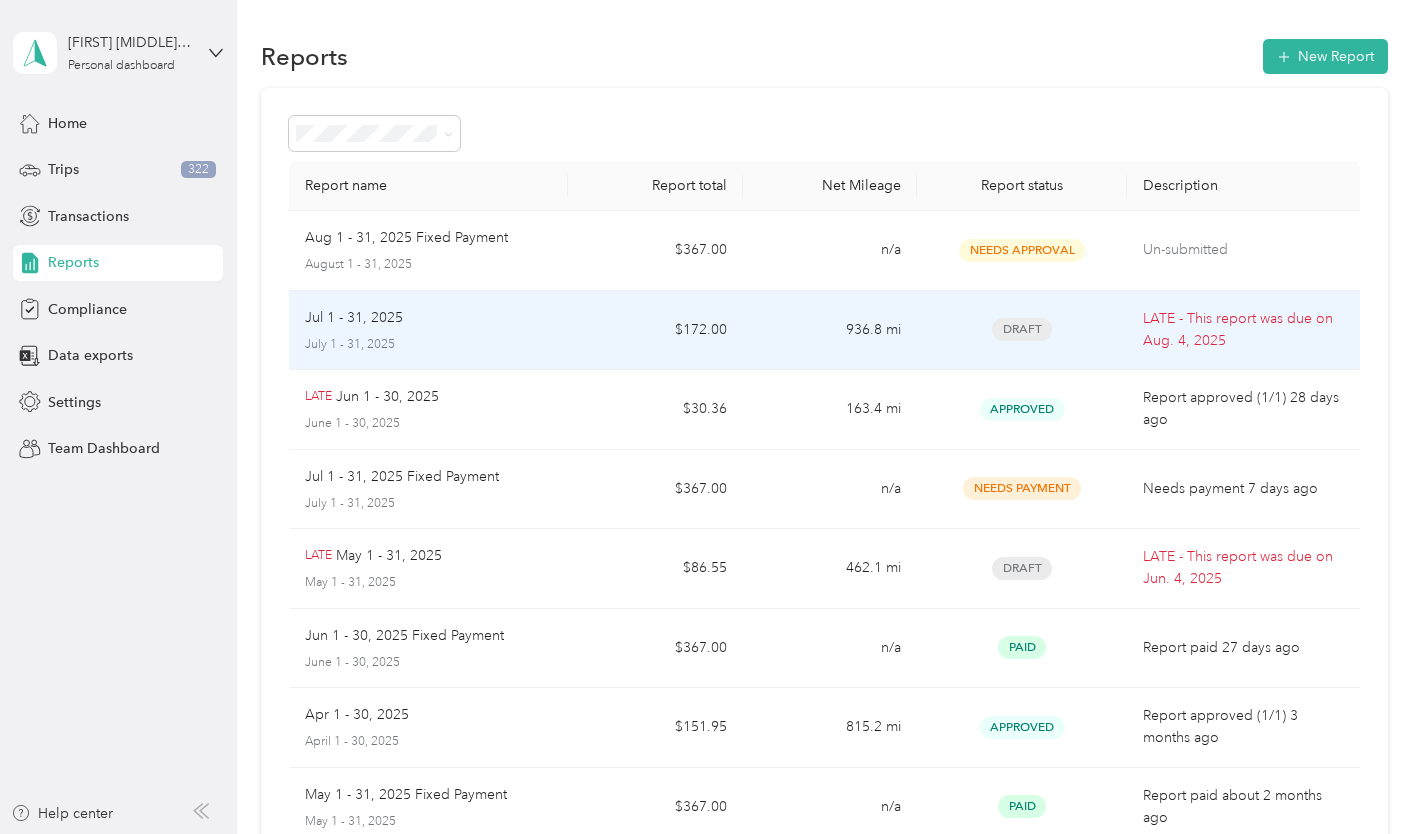 click on "Jul 1 - 31, 2025" at bounding box center [428, 318] 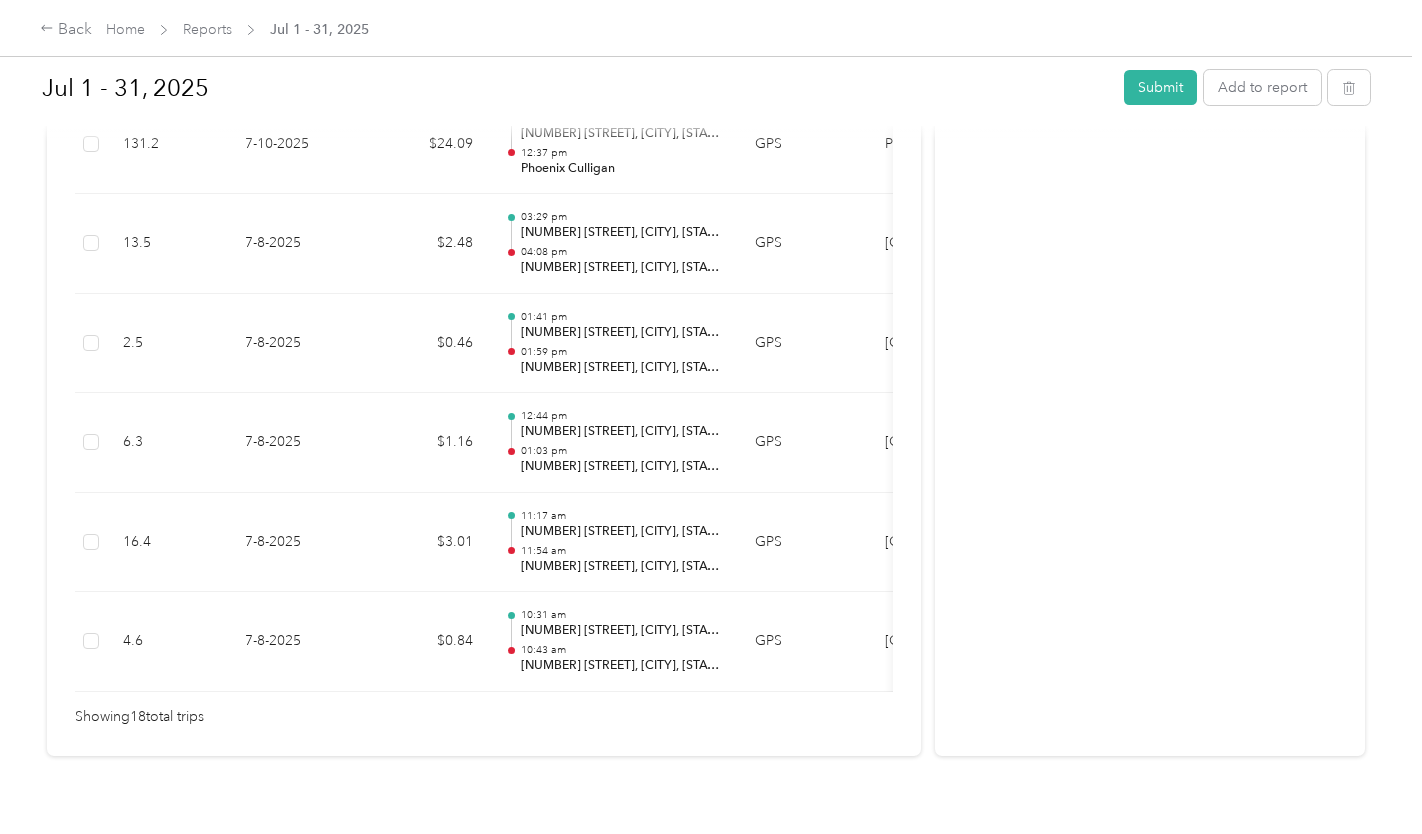 scroll, scrollTop: 1914, scrollLeft: 0, axis: vertical 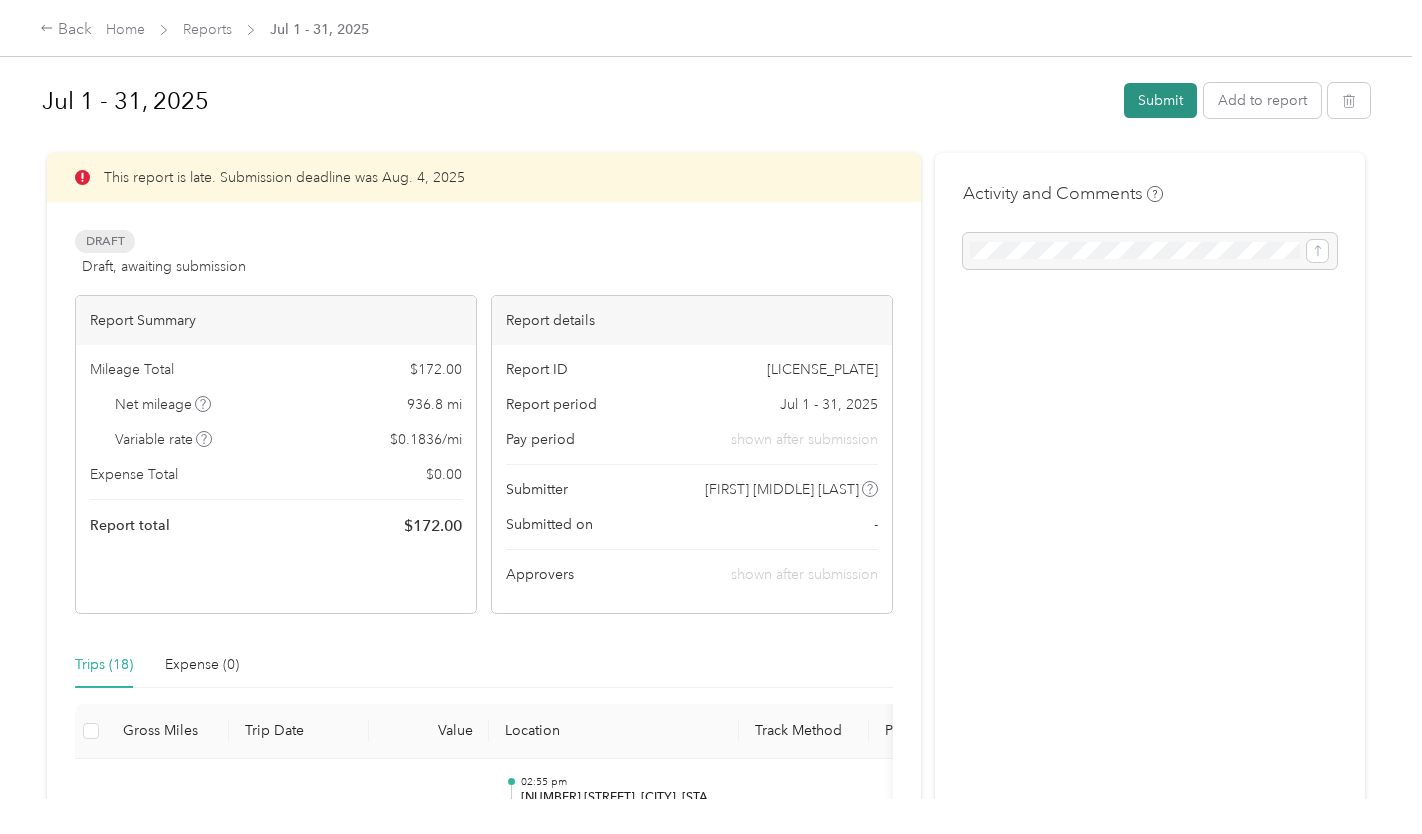 click on "Submit" at bounding box center [1160, 100] 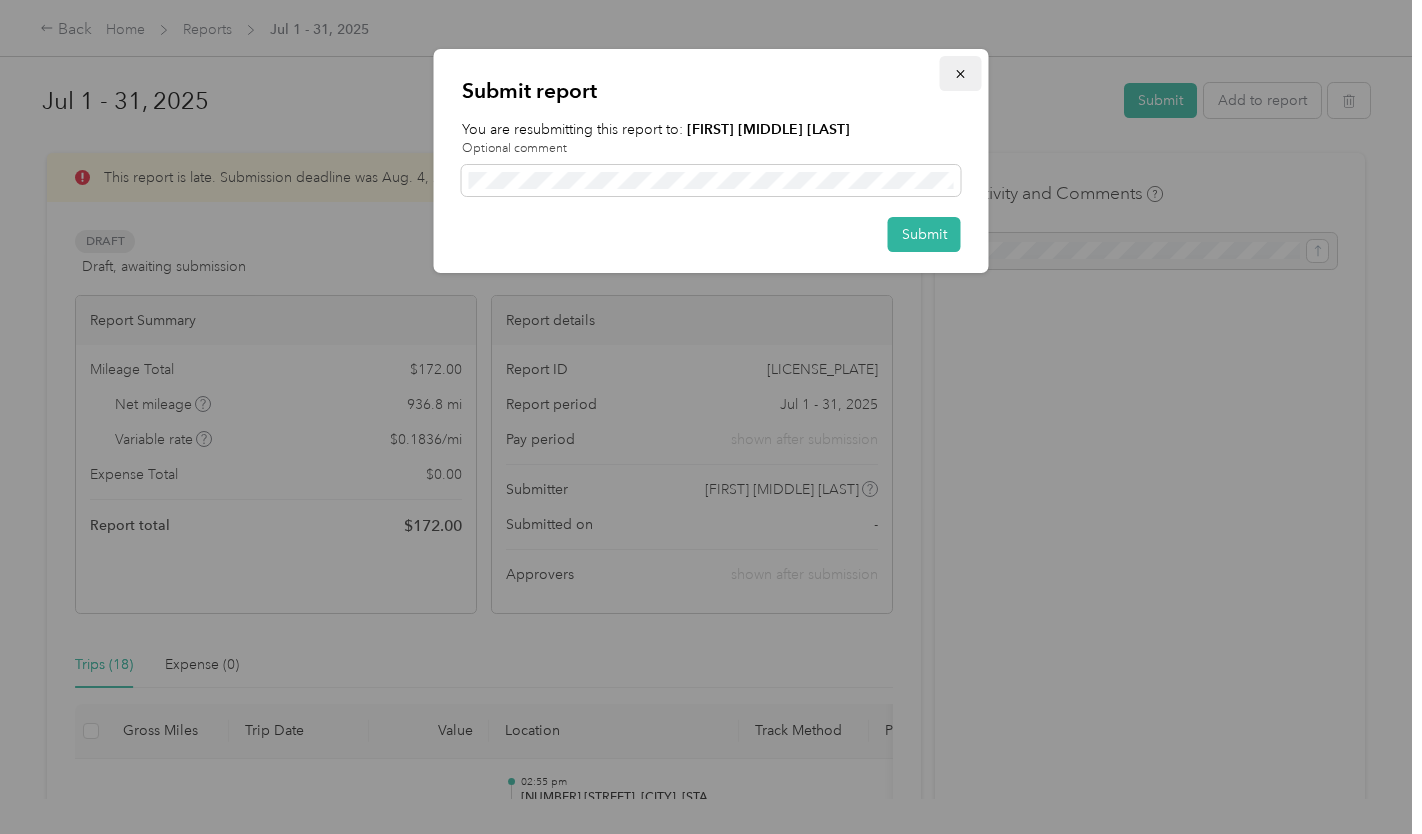 click 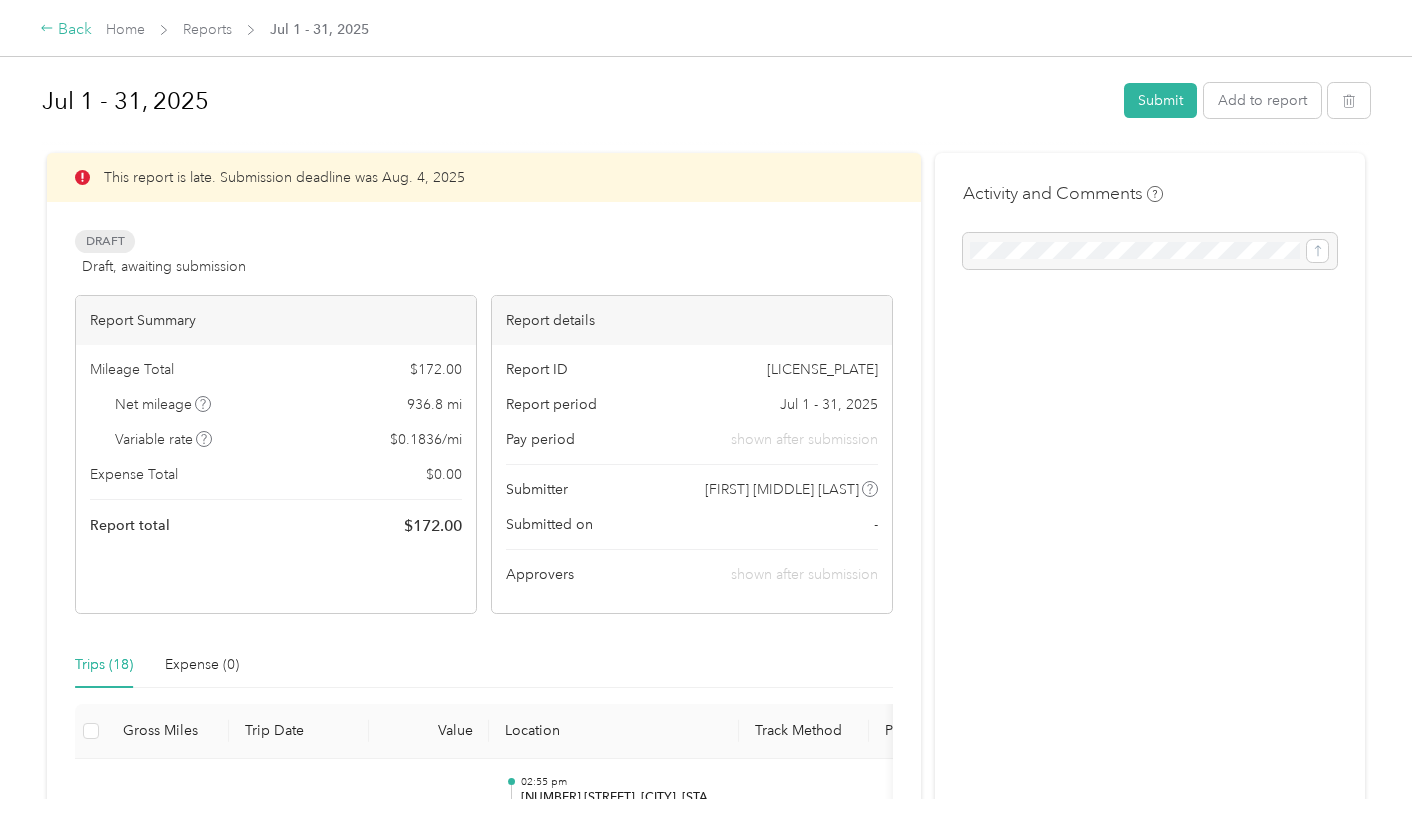 click on "Back" at bounding box center (66, 30) 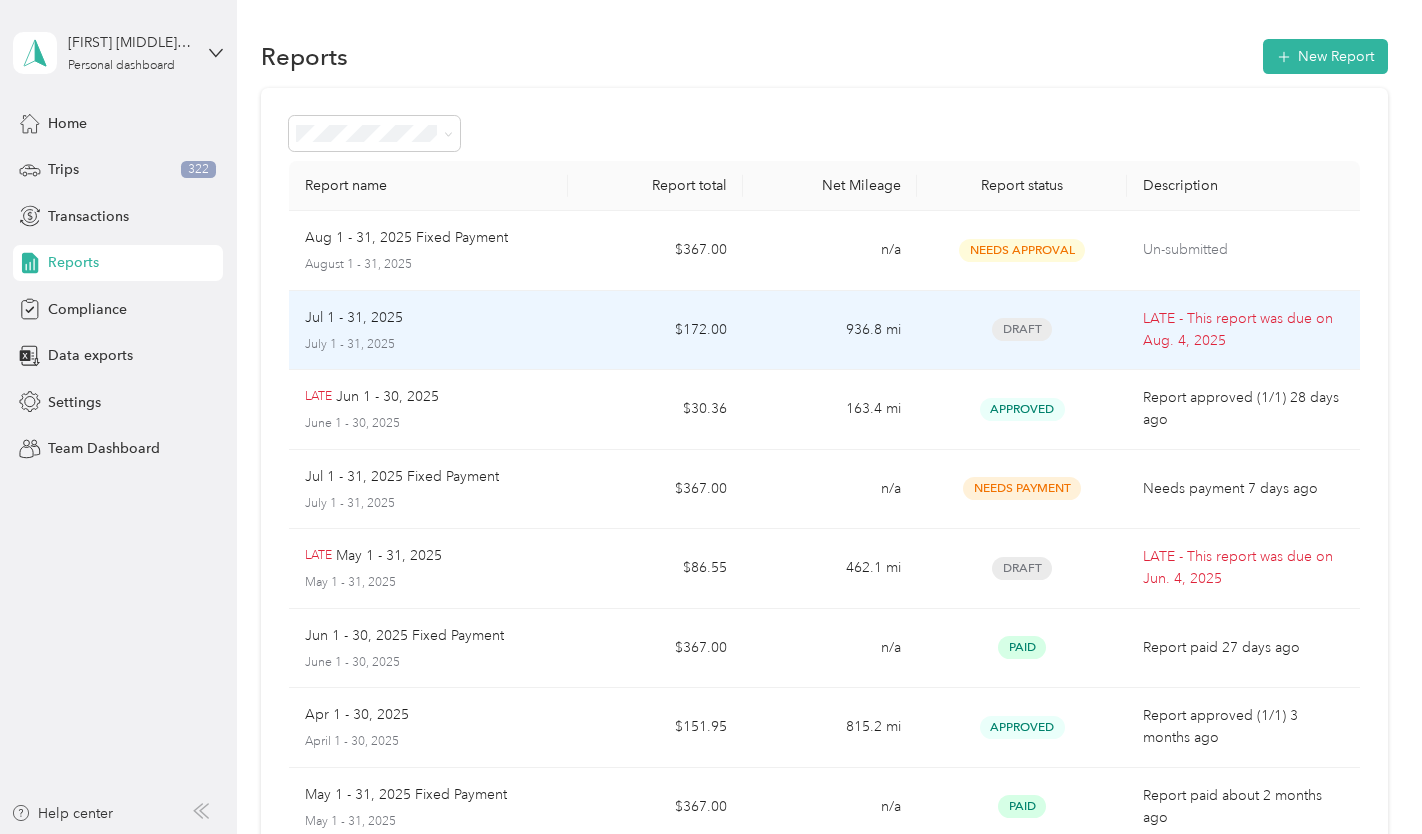 click on "Jul 1 - 31, 2025" at bounding box center (354, 318) 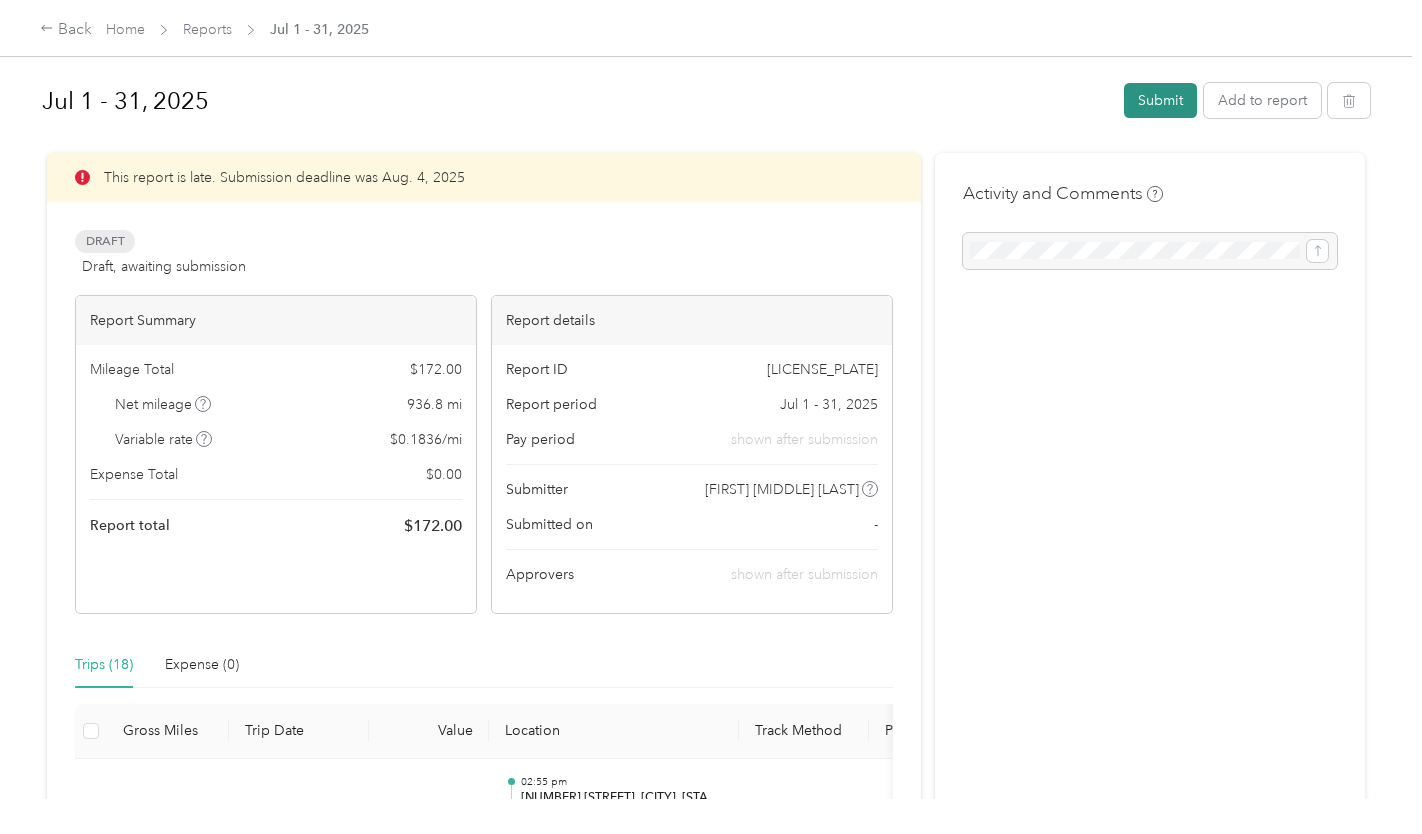 click on "Submit" at bounding box center [1160, 100] 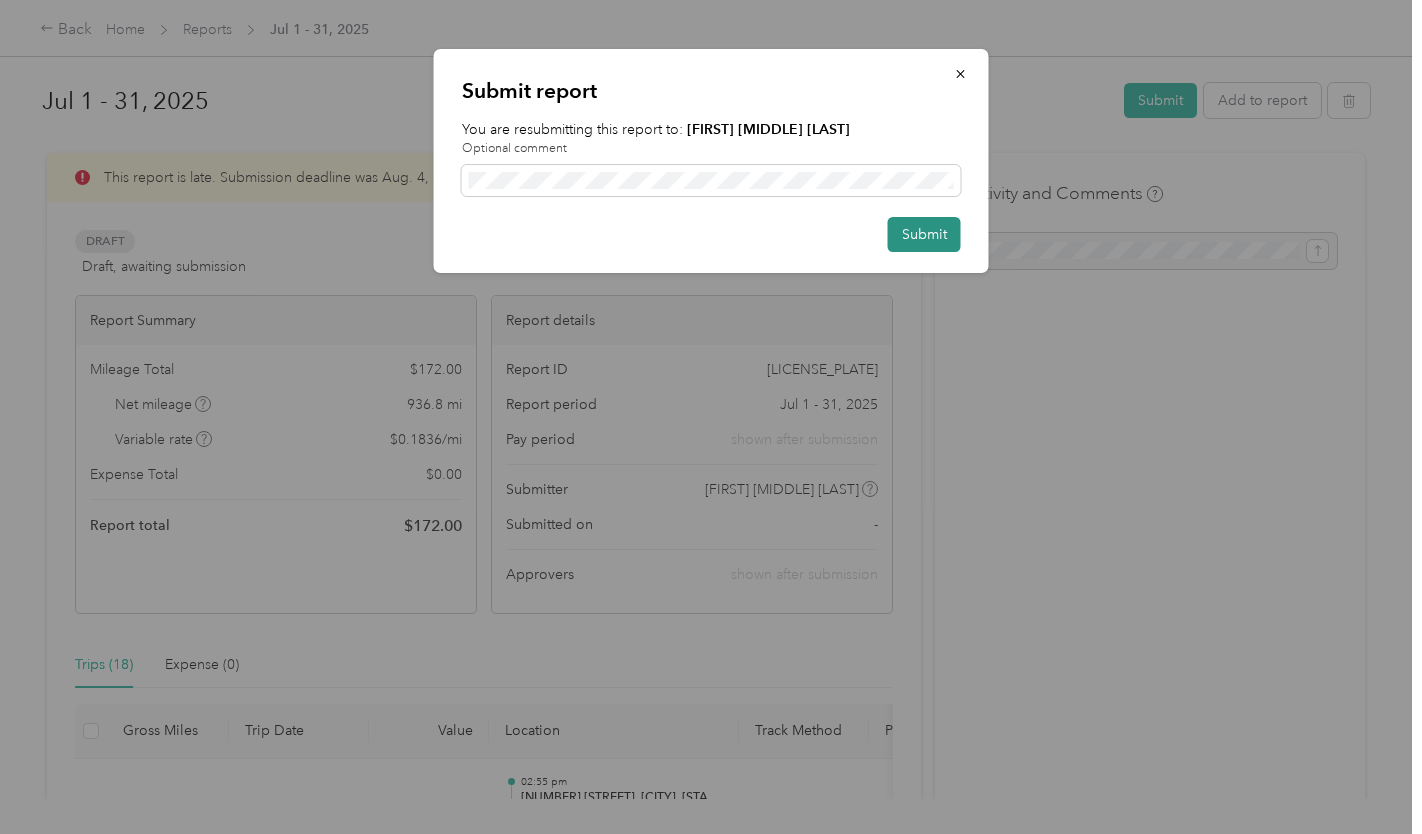 click on "Submit" at bounding box center (924, 234) 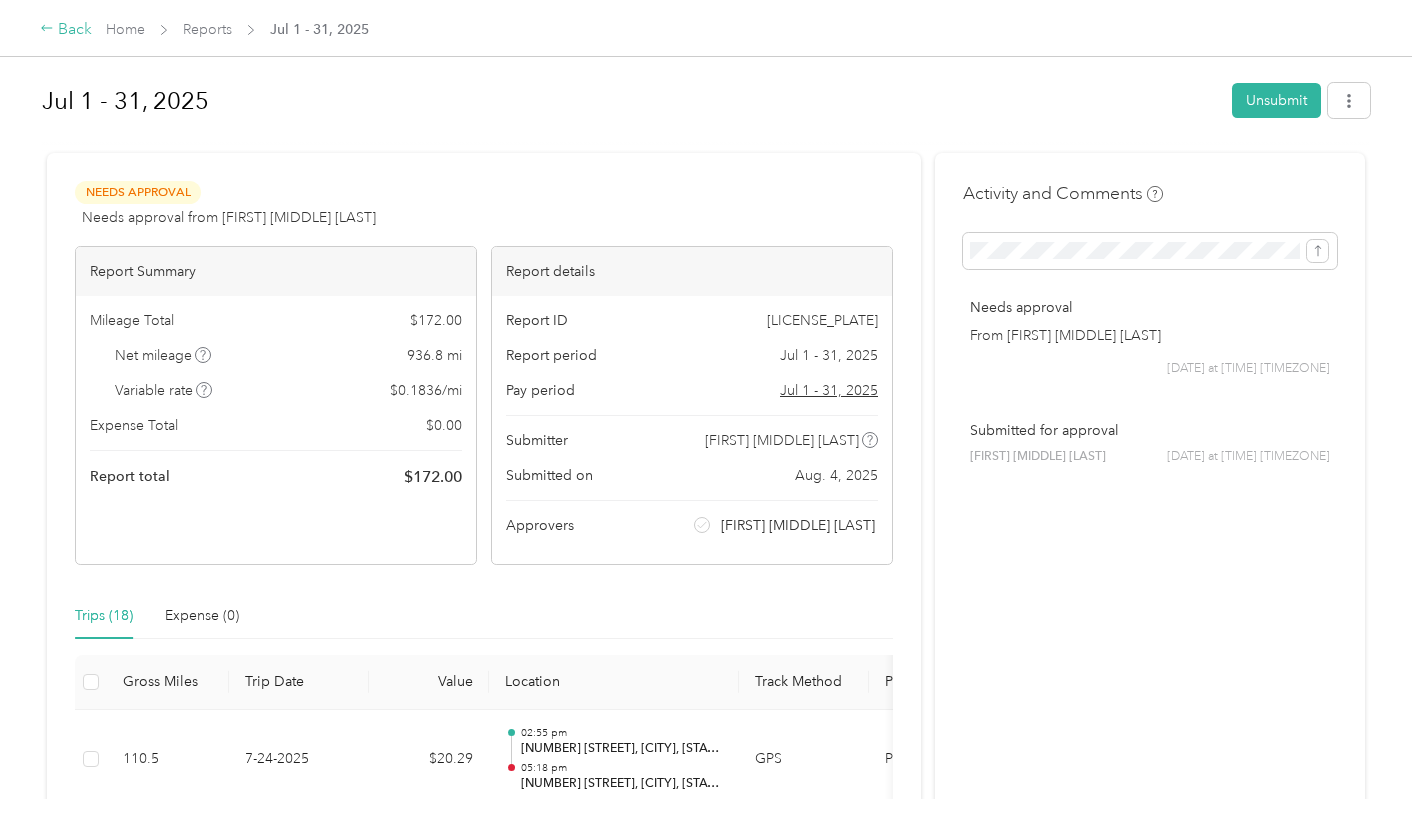 click 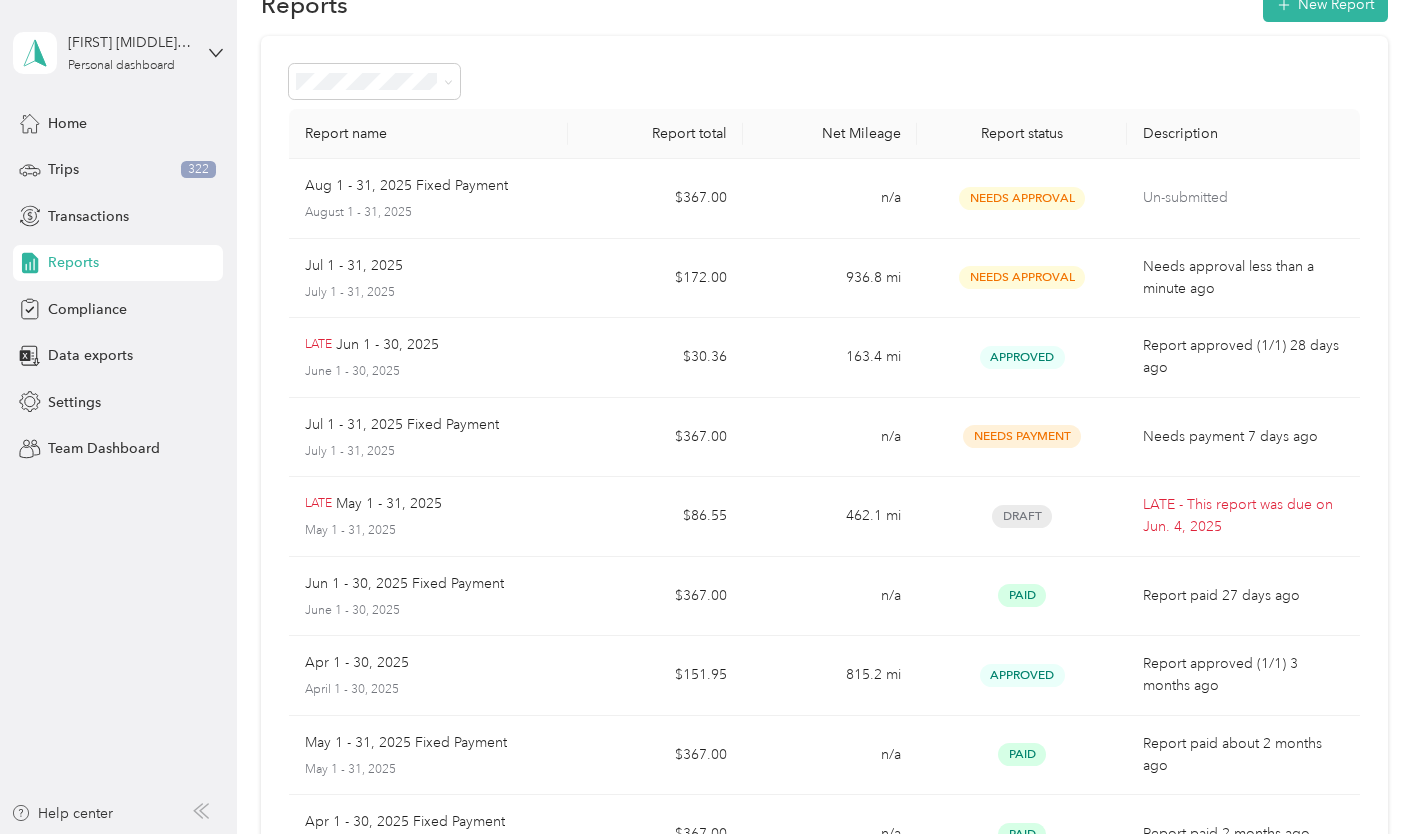 scroll, scrollTop: 25, scrollLeft: 0, axis: vertical 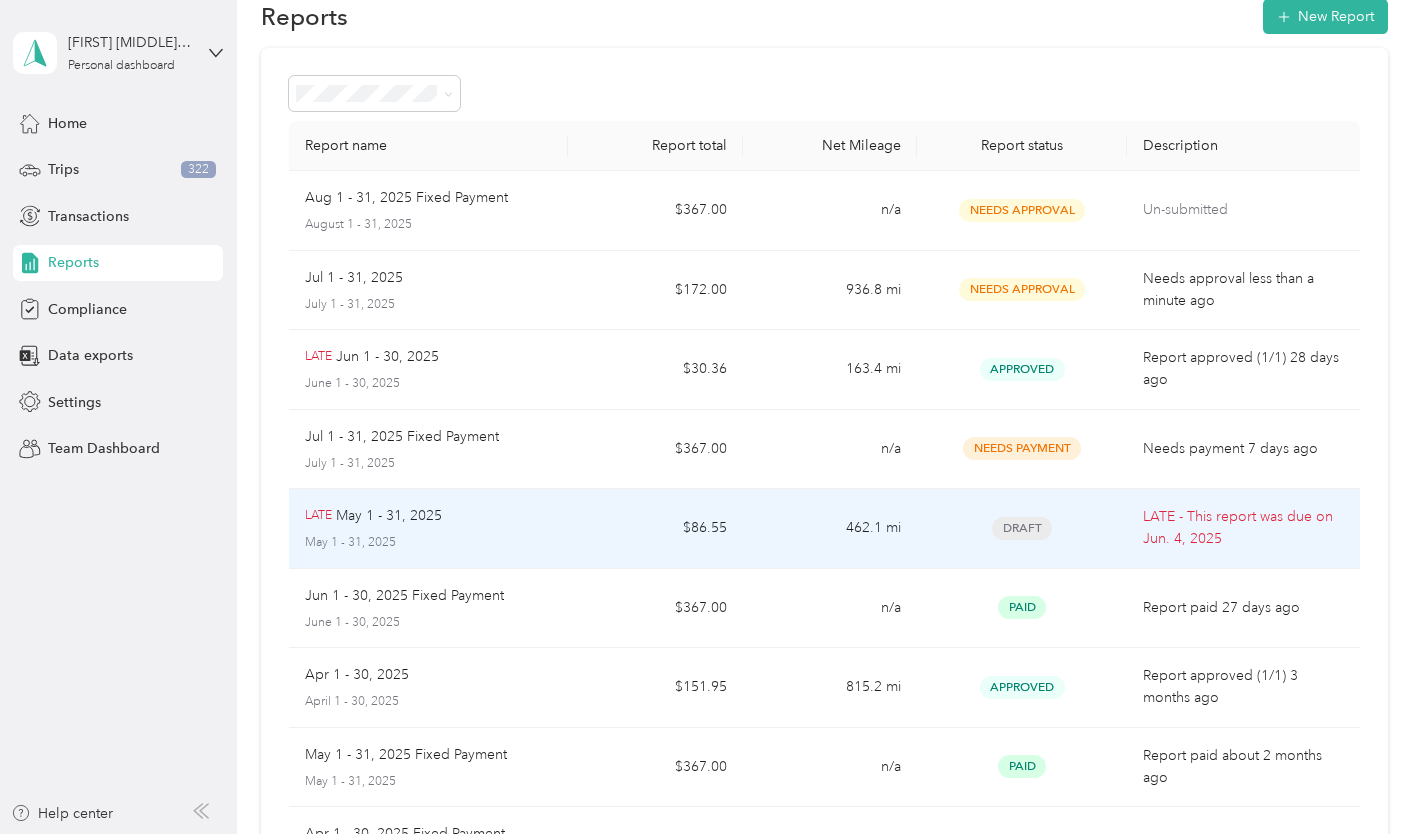 click on "May 1 - 31, 2025" at bounding box center (389, 516) 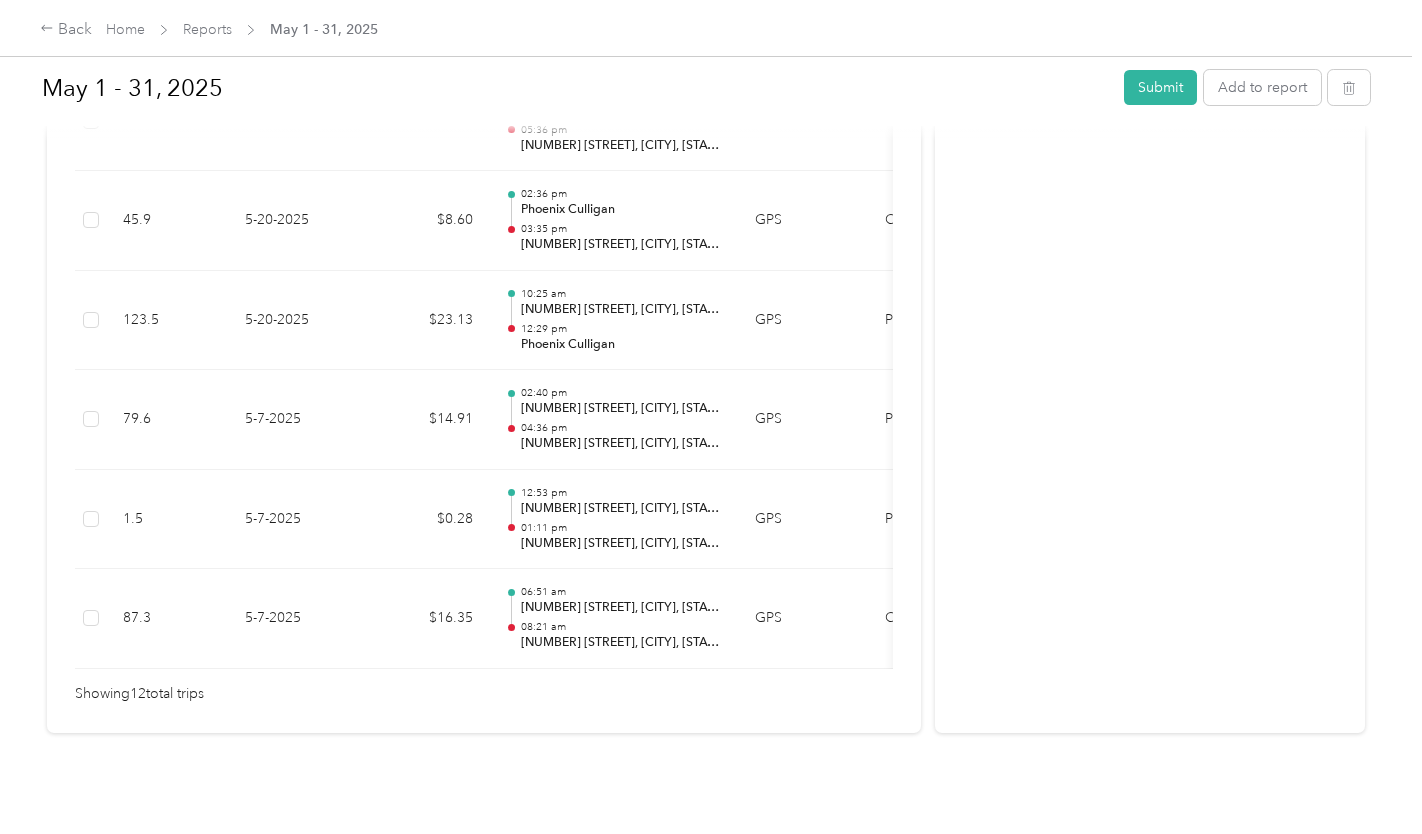 scroll, scrollTop: 1317, scrollLeft: 0, axis: vertical 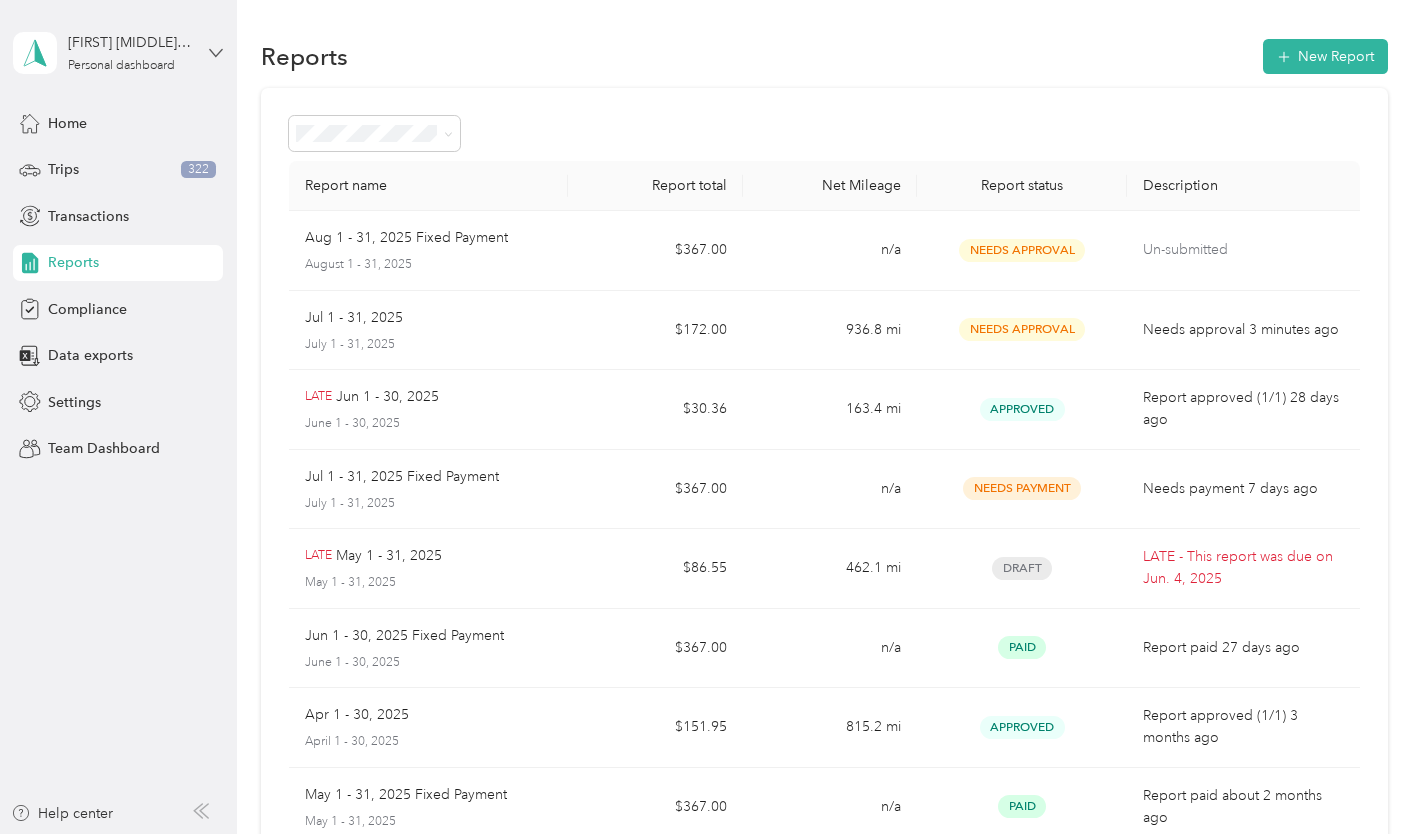 click 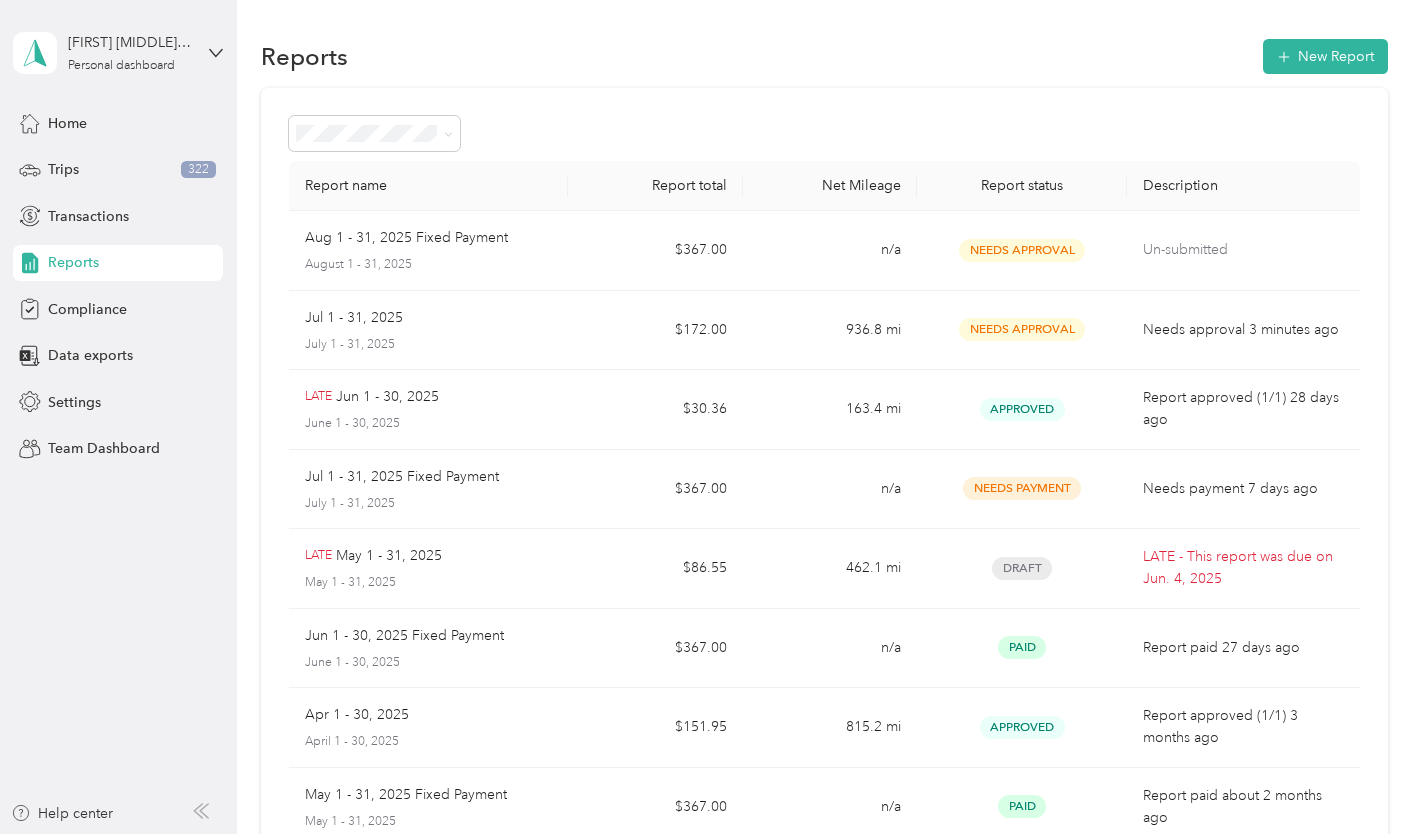 click on "Reports New Report Report name Report total Net Mileage Report status Description           [DATE] - [DATE] Fixed Payment [DATE] - [DATE] [CURRENCY] n/a Needs Approval Un-submitted [DATE] - [DATE] [DATE] - [DATE] [CURRENCY] [MILEAGE] Needs Approval Needs approval [TIME] LATE [DATE] - [DATE] Fixed Payment [DATE] - [DATE] [CURRENCY] n/a Paid Report paid [TIME] [DATE] - [DATE] [DATE] - [DATE] [CURRENCY] [MILEAGE] Approved Report approved (1/1) [TIME] [DATE] - [DATE] Fixed Payment [DATE] - [DATE] [CURRENCY] n/a Paid Report paid [TIME] [DATE] - [DATE] Fixed Payment [DATE] - [DATE] [CURRENCY] n/a Paid Report paid [TIME] LATE [DATE] - [DATE] [DATE] - [DATE] [CURRENCY] Approved" at bounding box center (824, 562) 